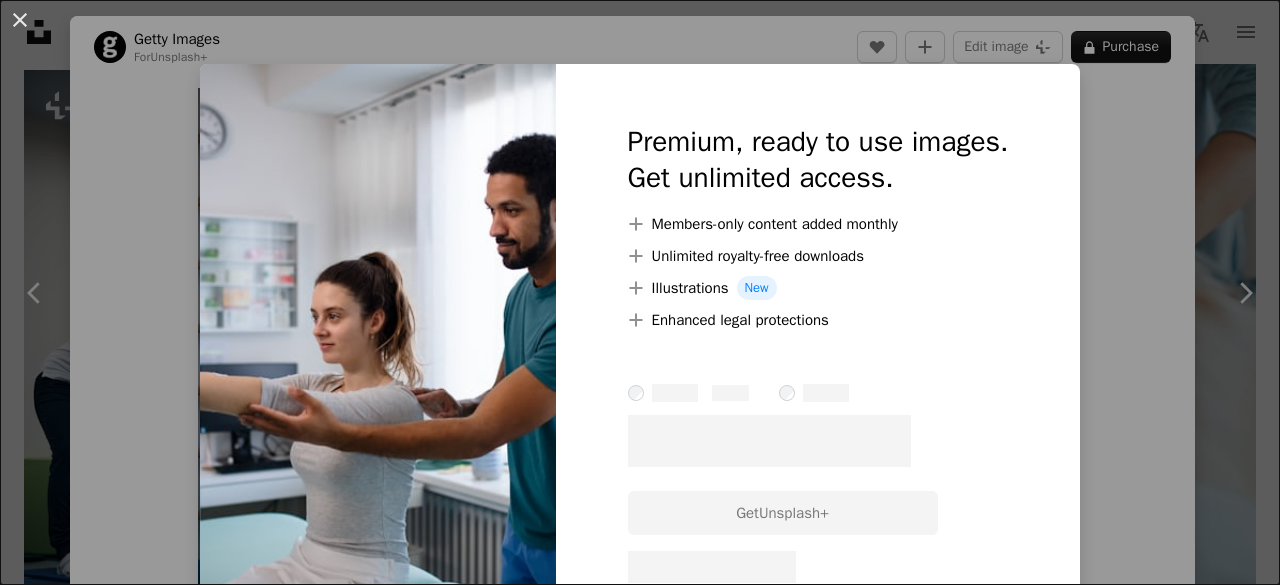 scroll, scrollTop: 3500, scrollLeft: 0, axis: vertical 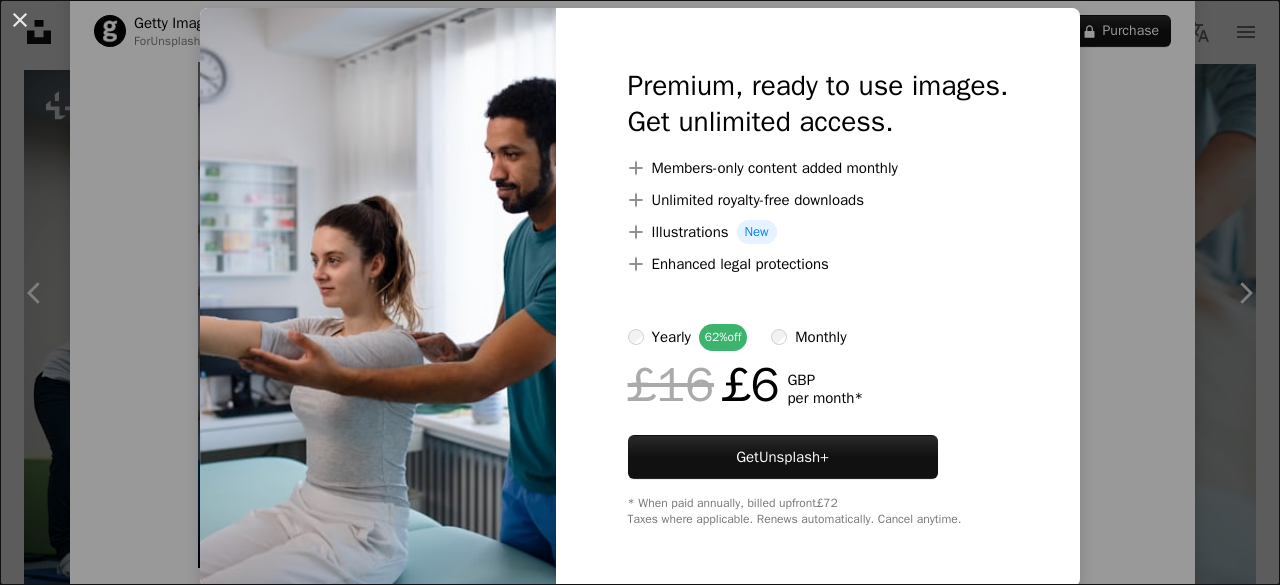 click at bounding box center [378, 297] 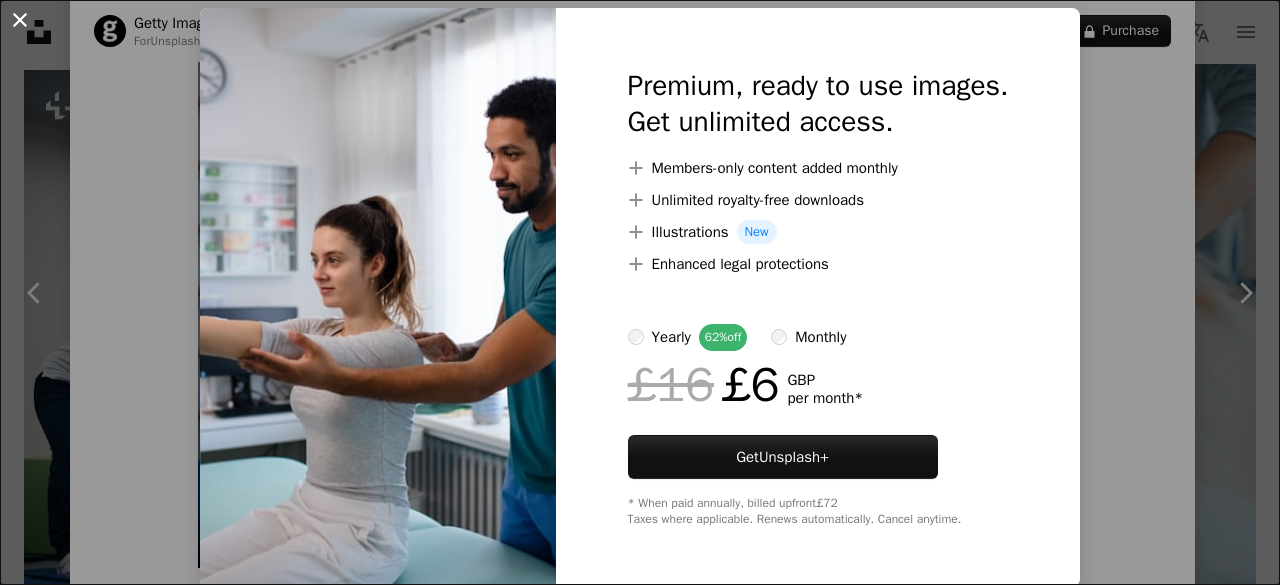 click on "An X shape" at bounding box center [20, 20] 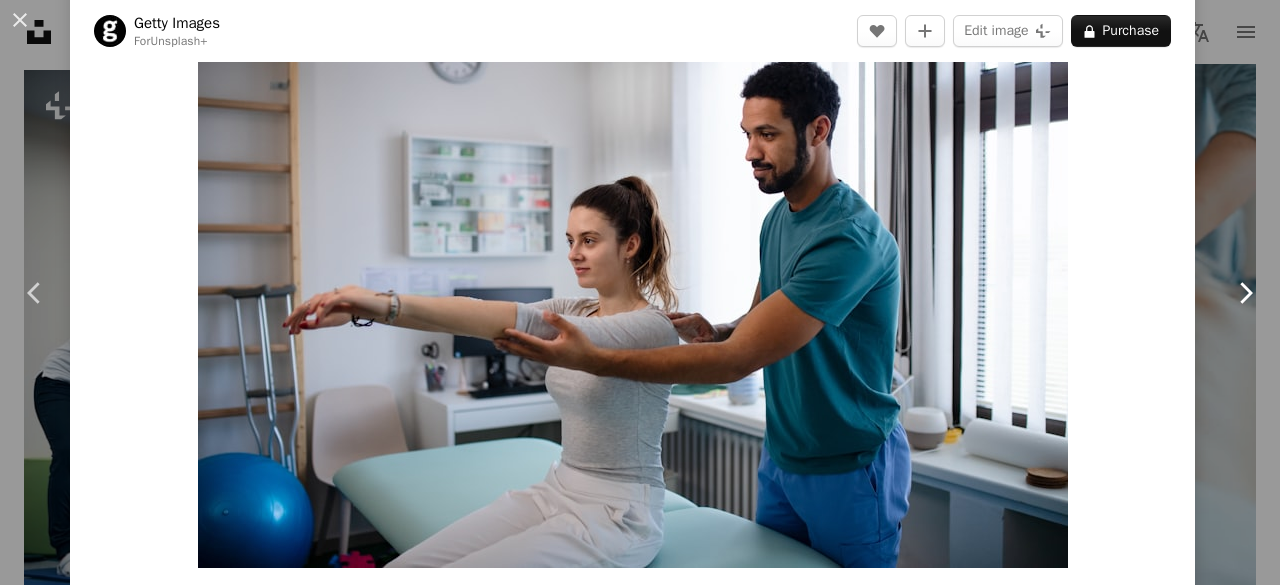 click on "Chevron right" 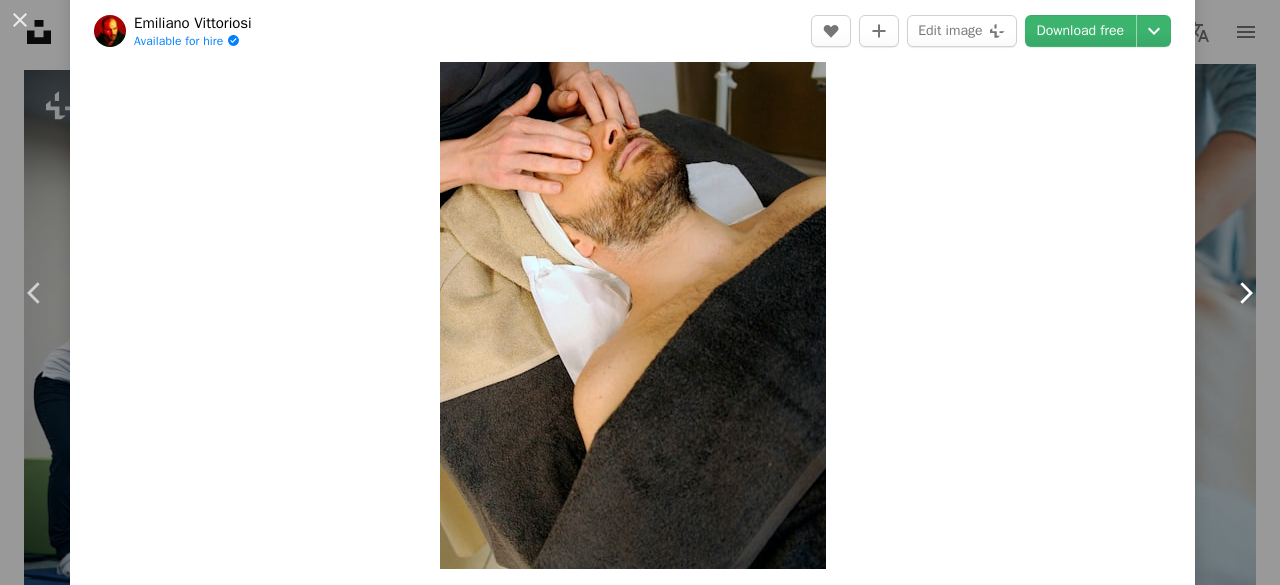 scroll, scrollTop: 0, scrollLeft: 0, axis: both 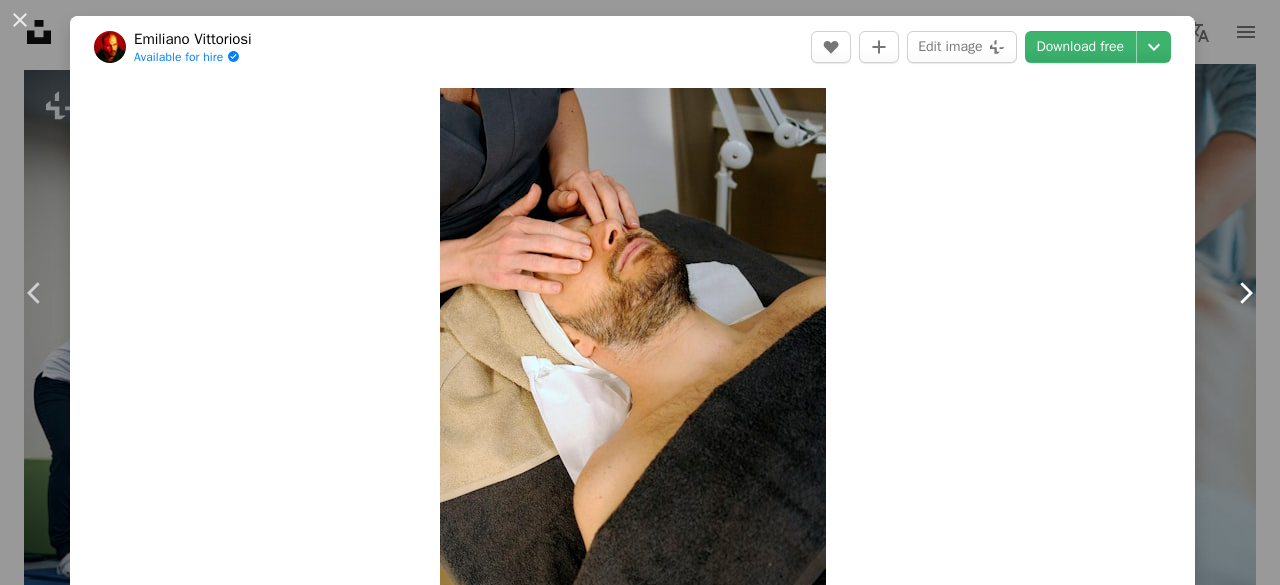 click on "Chevron right" 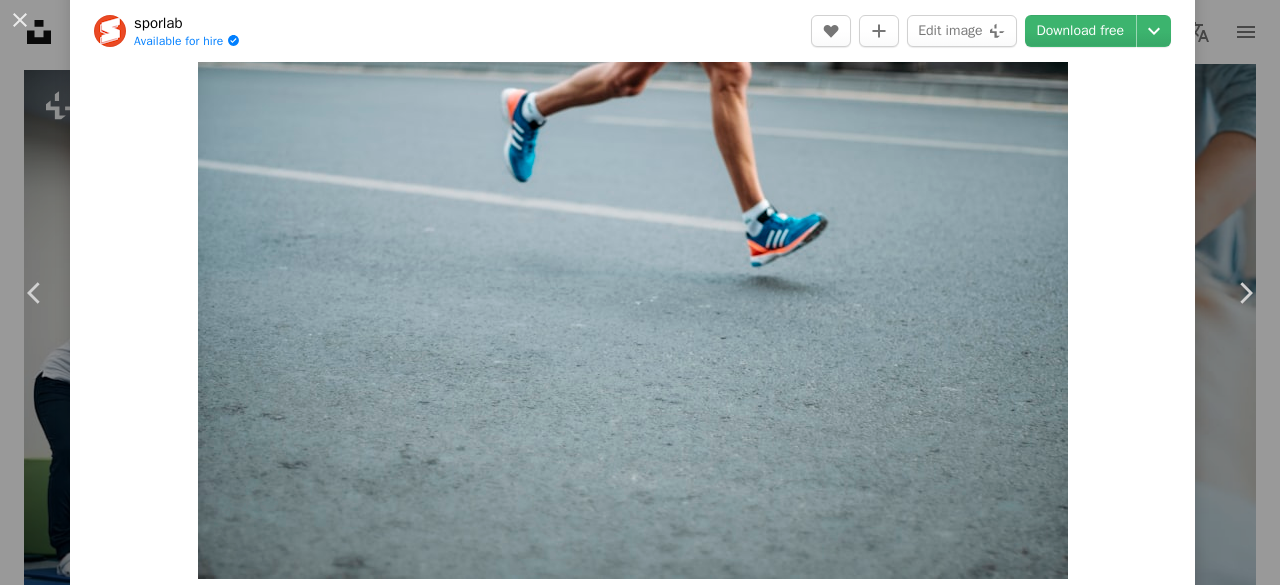 scroll, scrollTop: 200, scrollLeft: 0, axis: vertical 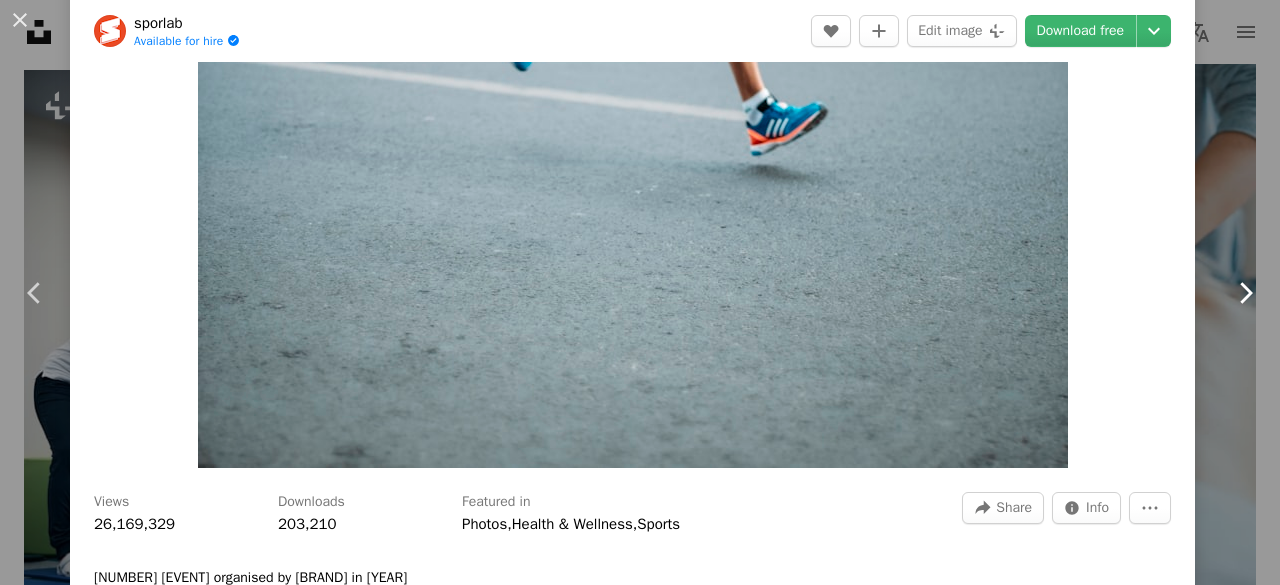 click on "Chevron right" 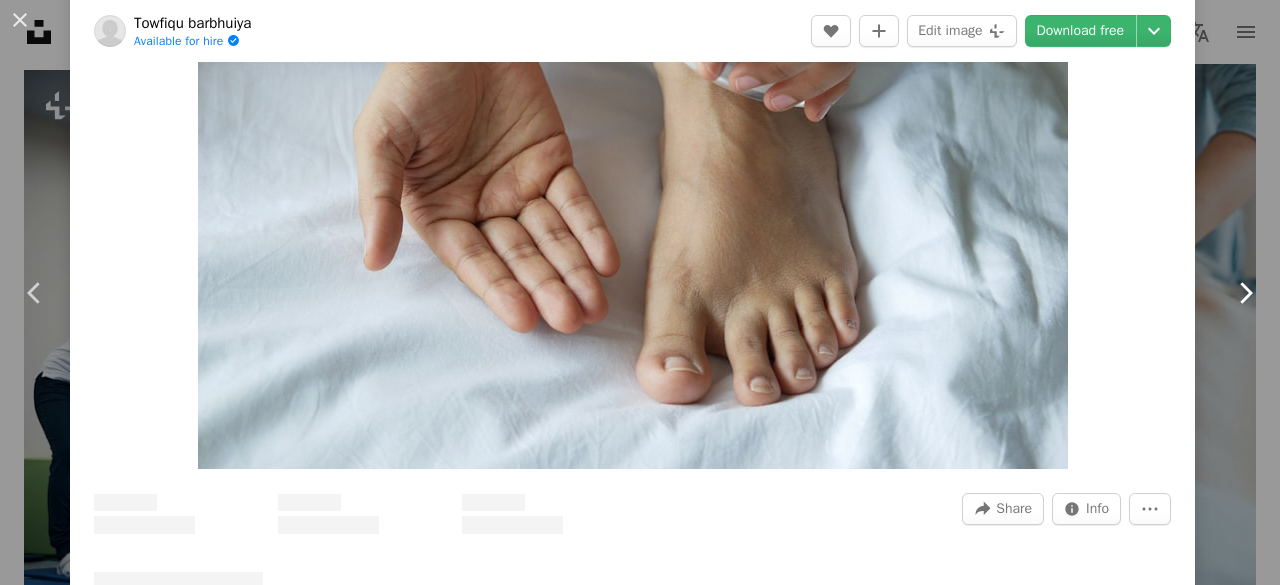 scroll, scrollTop: 0, scrollLeft: 0, axis: both 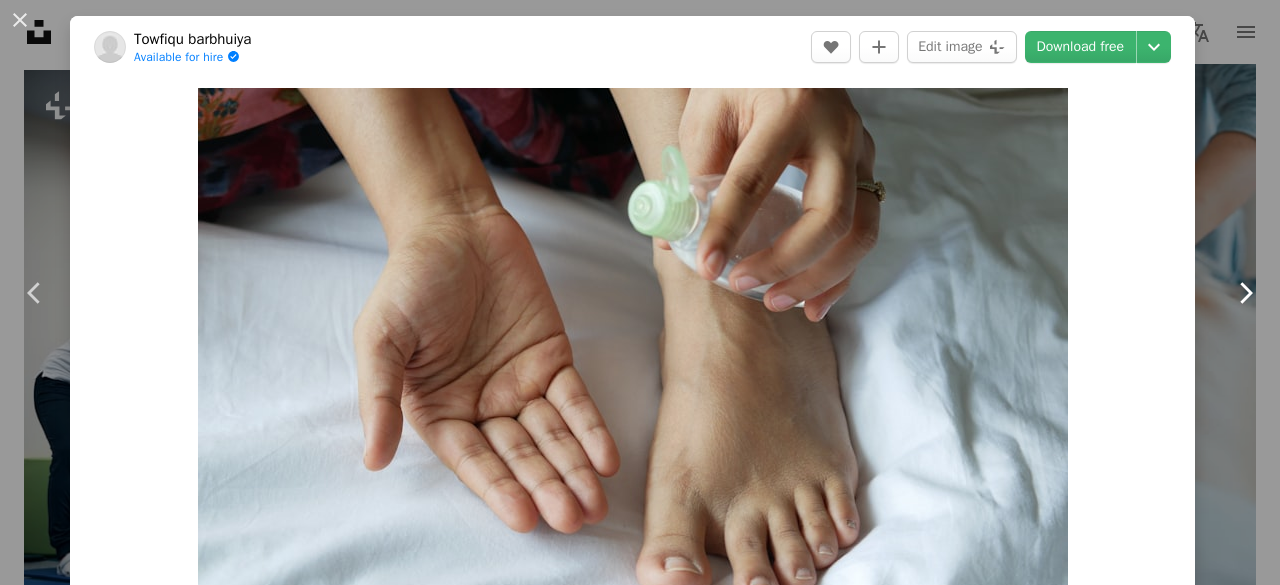 click on "Chevron right" 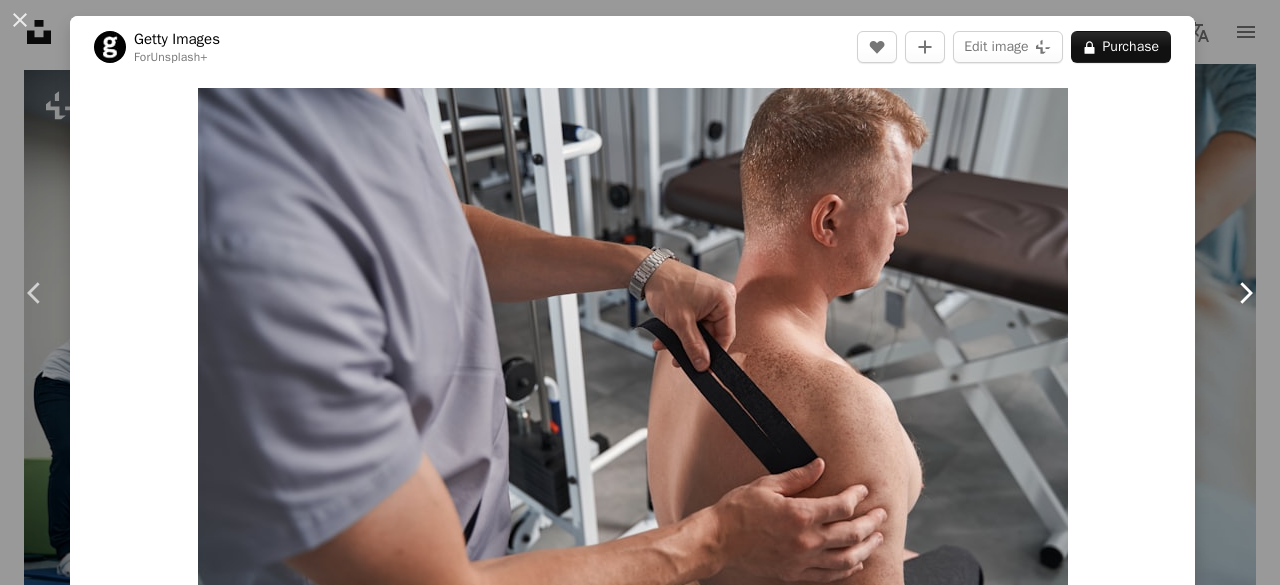 click on "Chevron right" 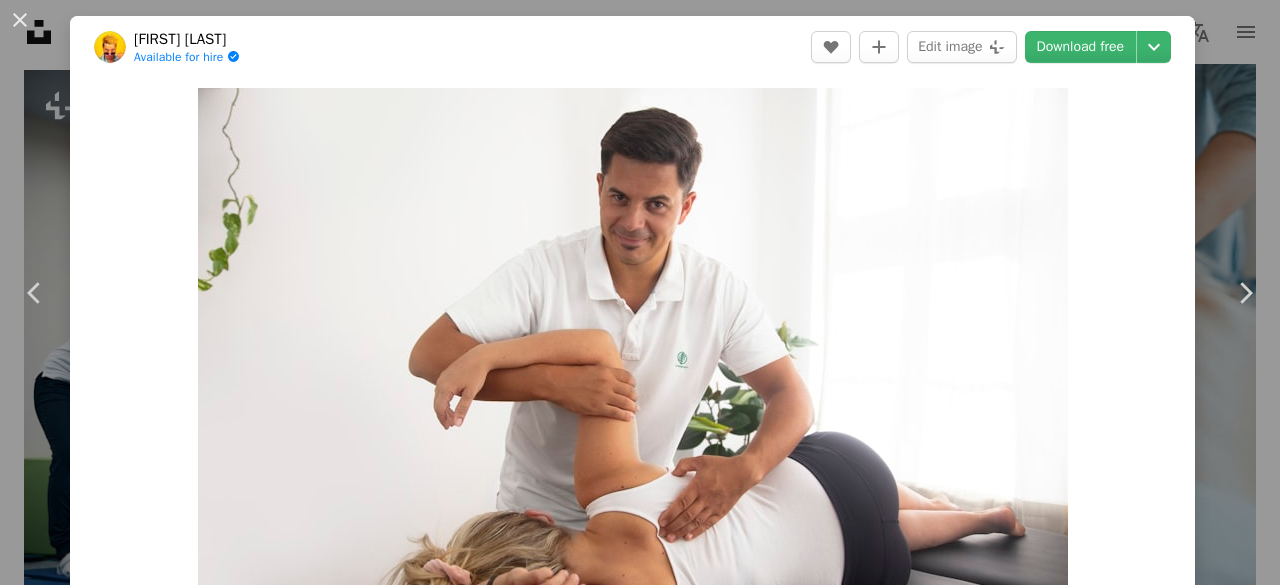 scroll, scrollTop: 100, scrollLeft: 0, axis: vertical 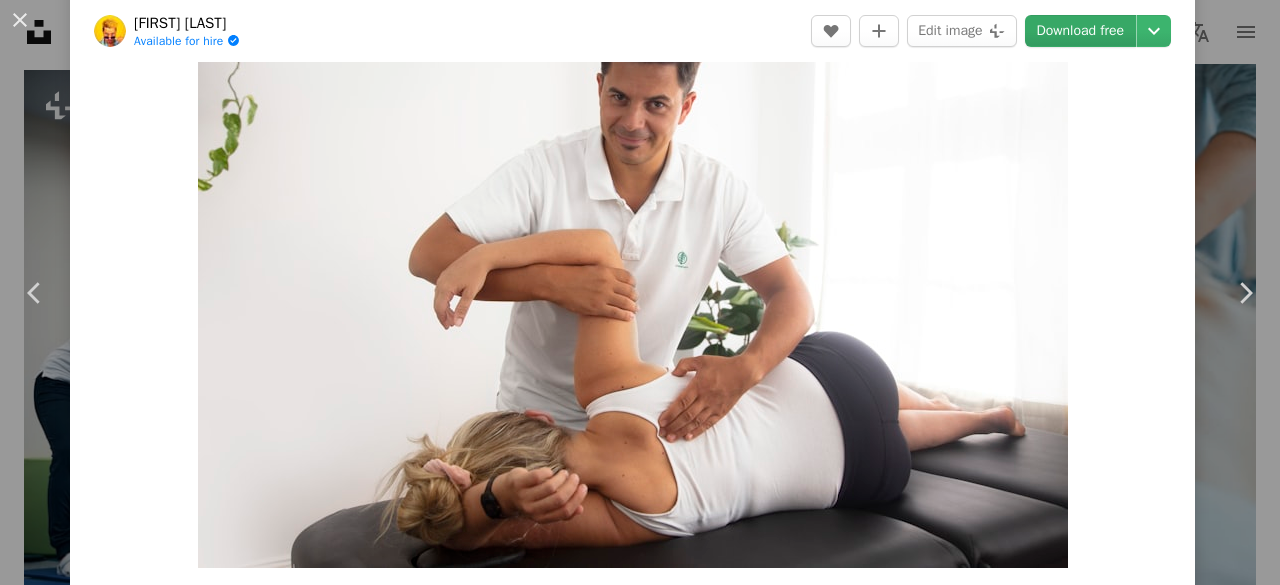 click on "Download free" at bounding box center (1081, 31) 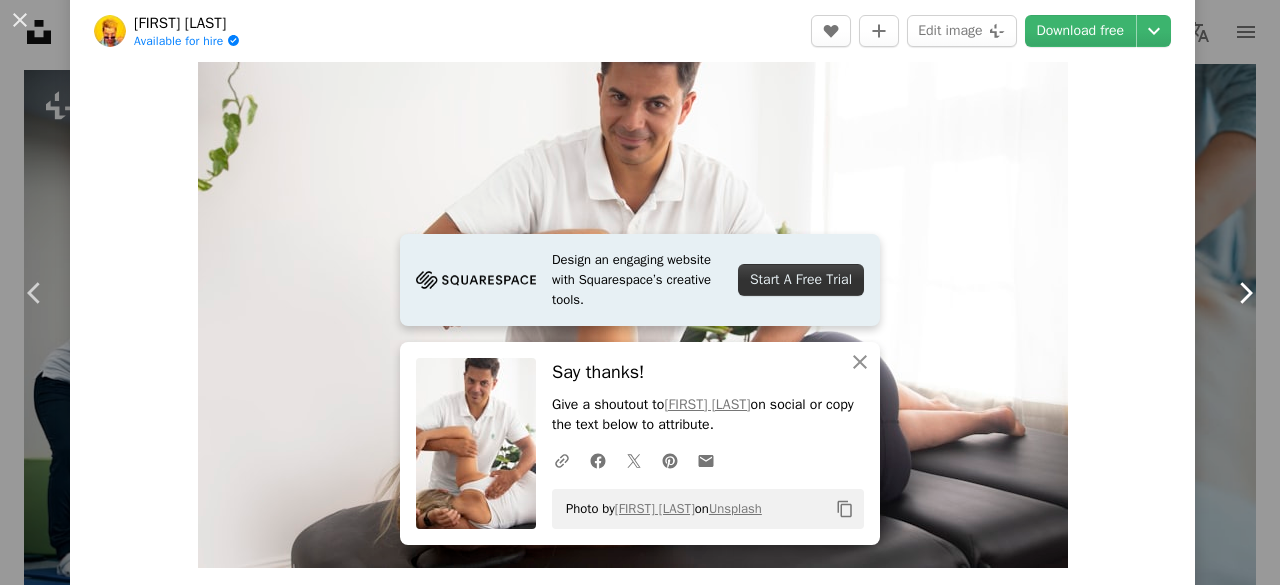 click on "Chevron right" 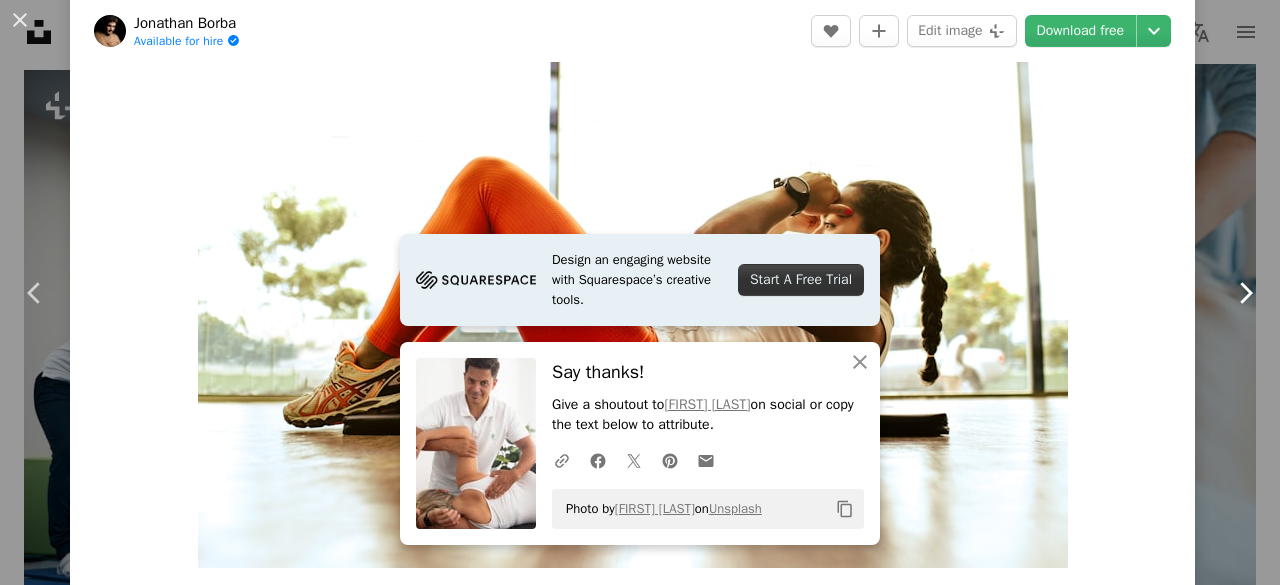 scroll, scrollTop: 0, scrollLeft: 0, axis: both 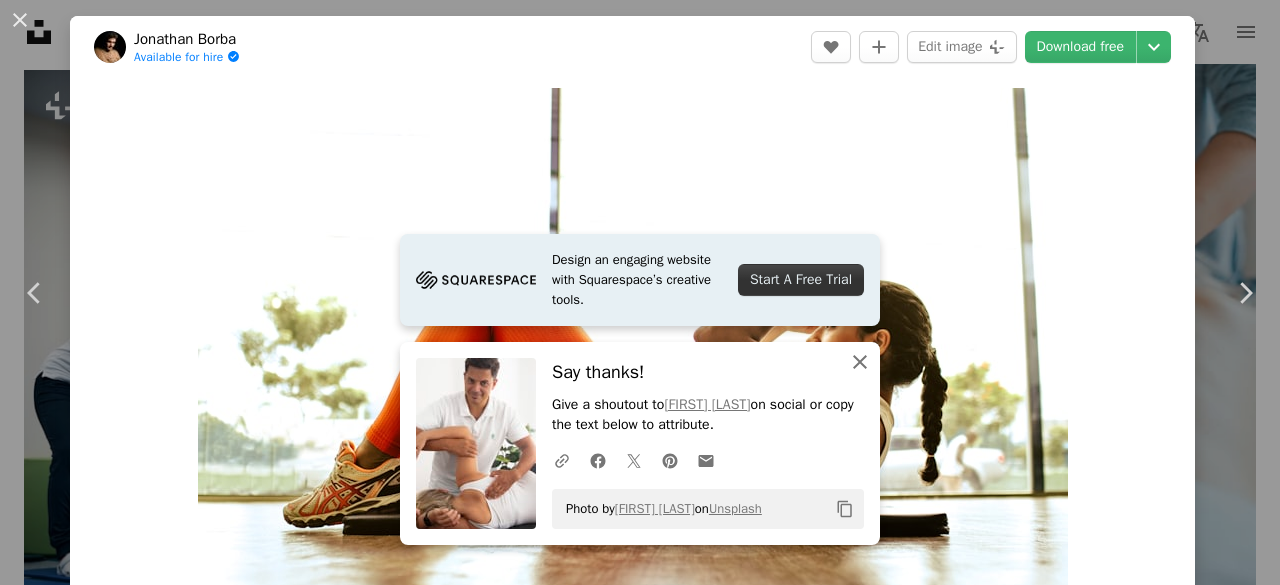 click on "An X shape" 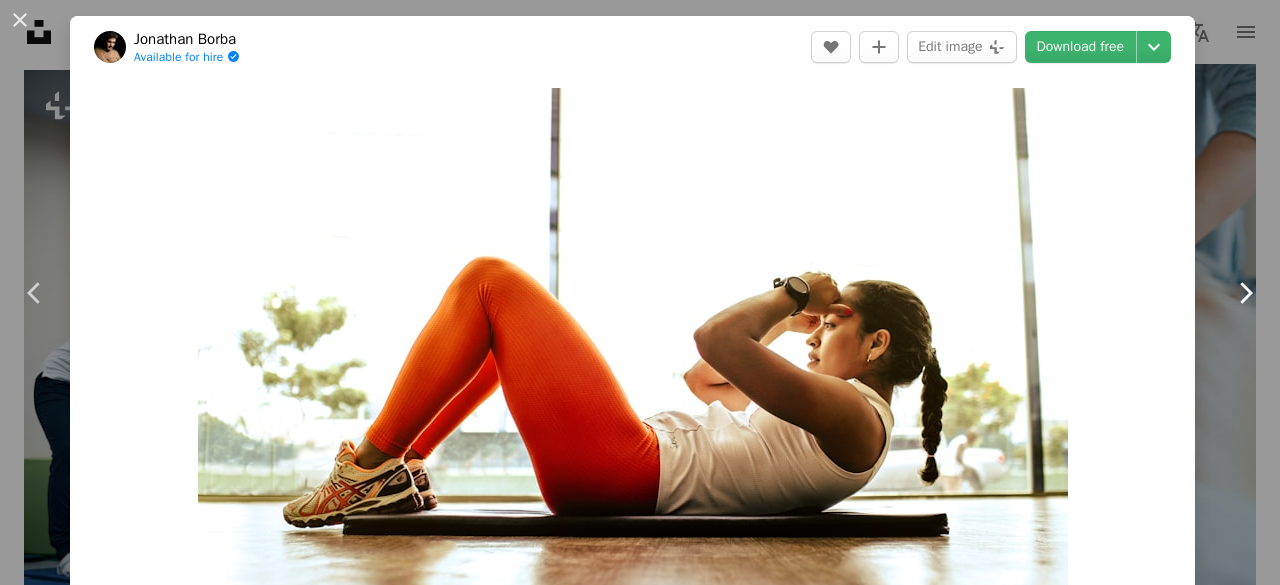 click 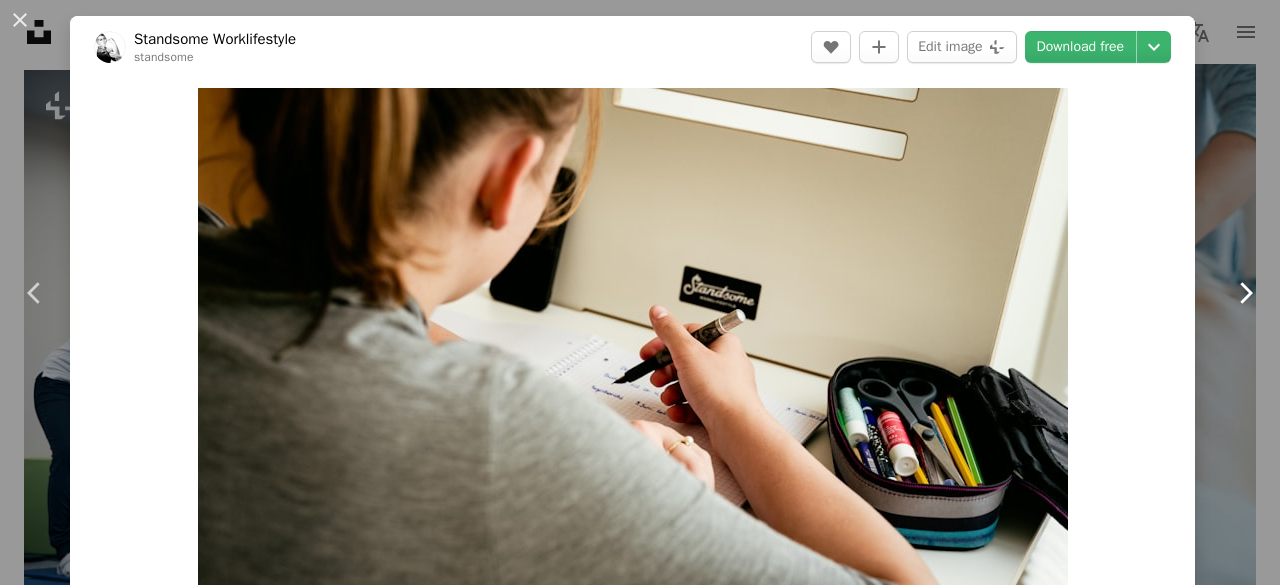 click 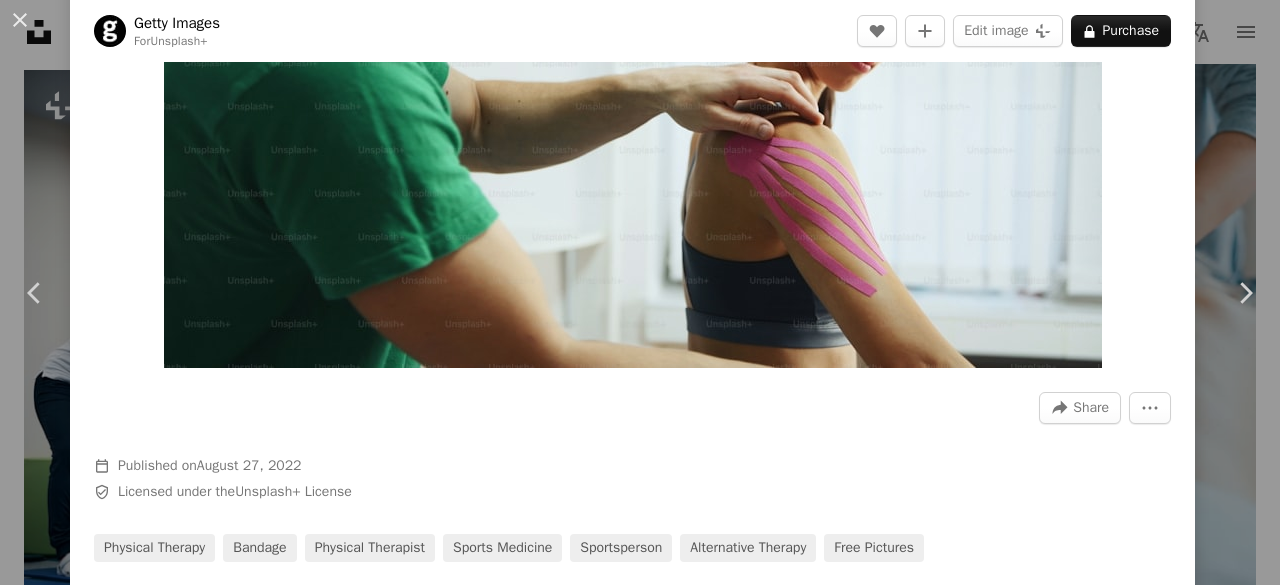 scroll, scrollTop: 100, scrollLeft: 0, axis: vertical 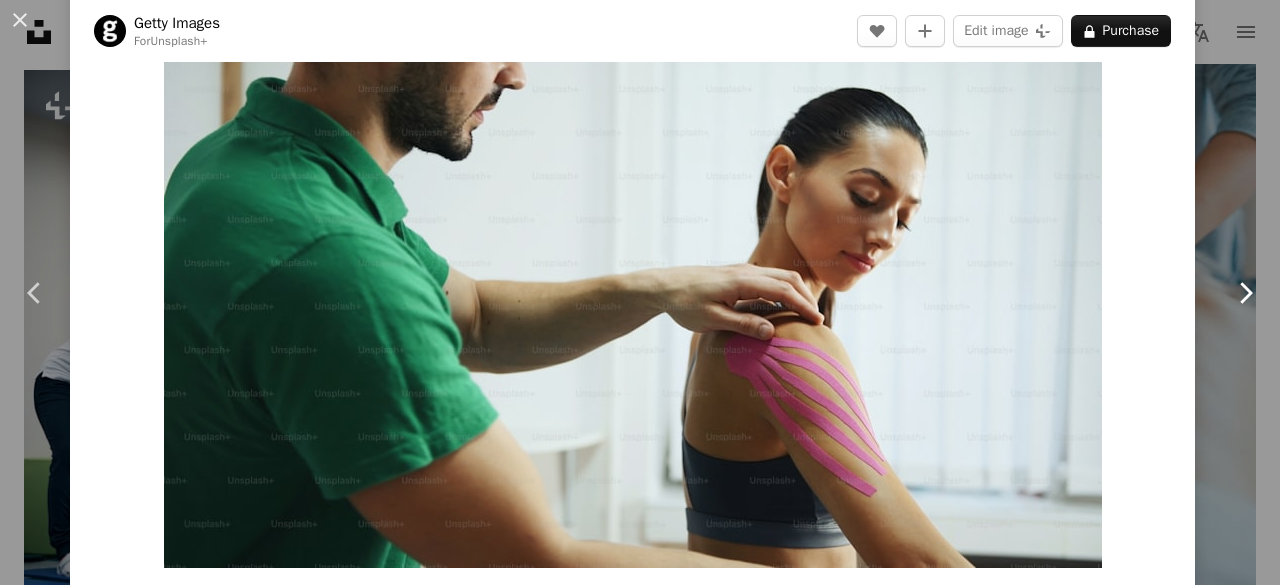 click on "Chevron right" 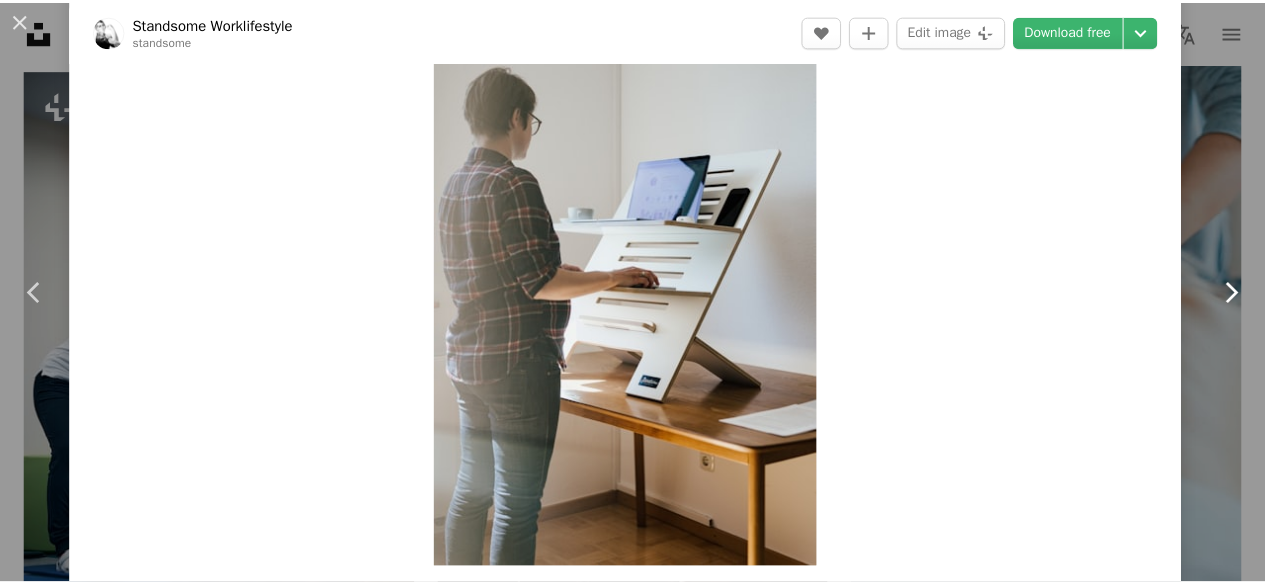 scroll, scrollTop: 0, scrollLeft: 0, axis: both 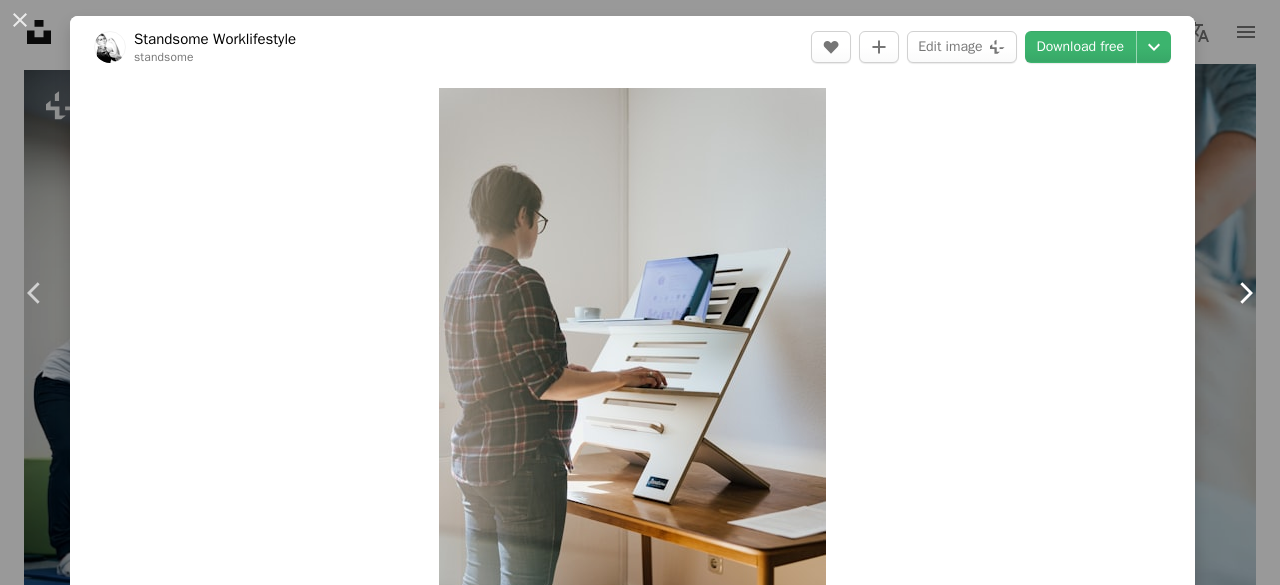 click on "Chevron right" 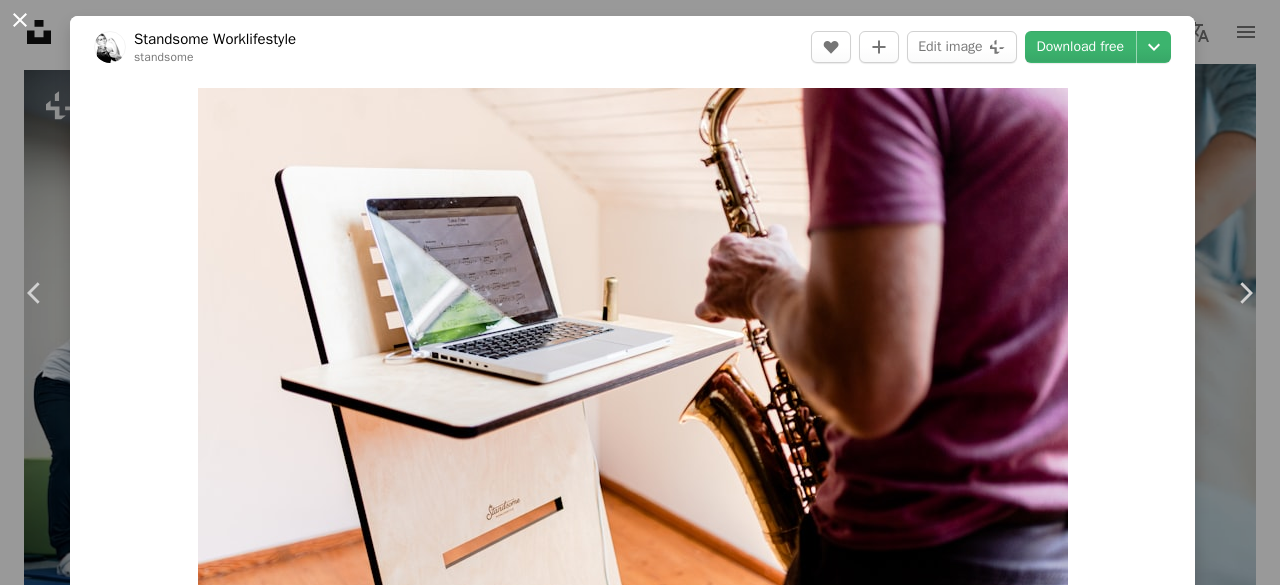 click on "An X shape" at bounding box center [20, 20] 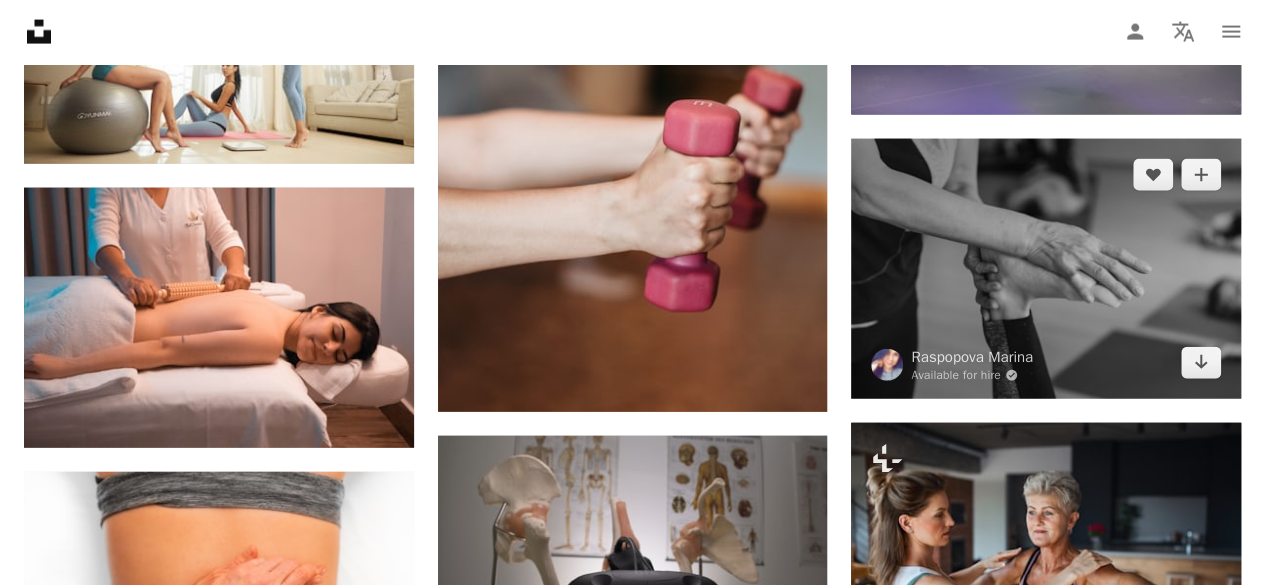 scroll, scrollTop: 2200, scrollLeft: 0, axis: vertical 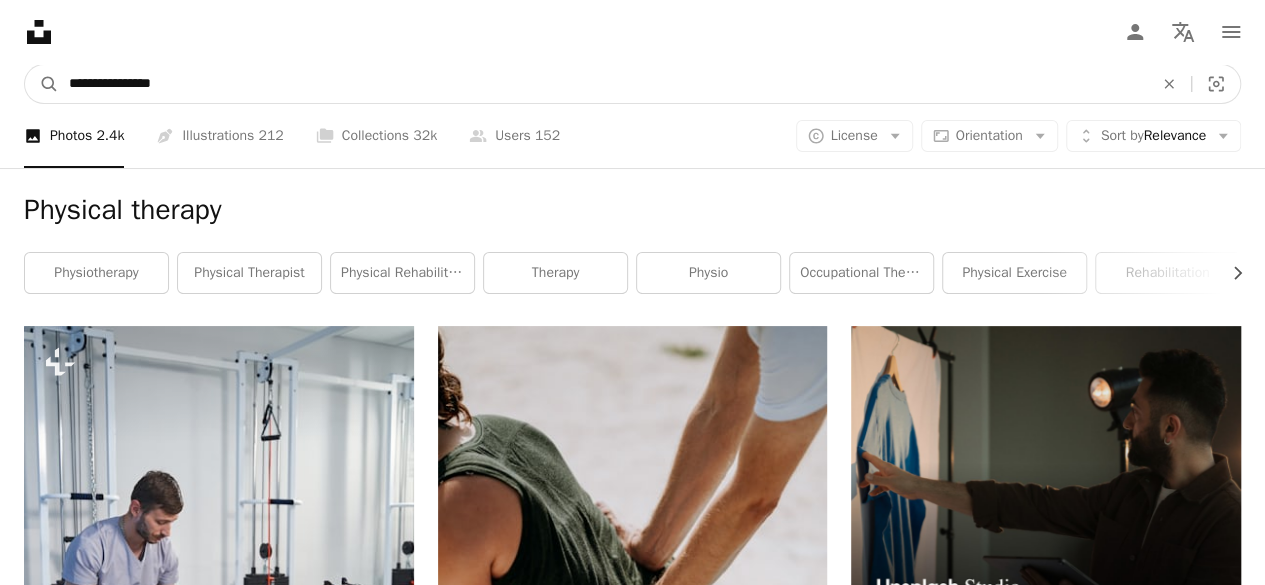drag, startPoint x: 207, startPoint y: 80, endPoint x: 0, endPoint y: 79, distance: 207.00241 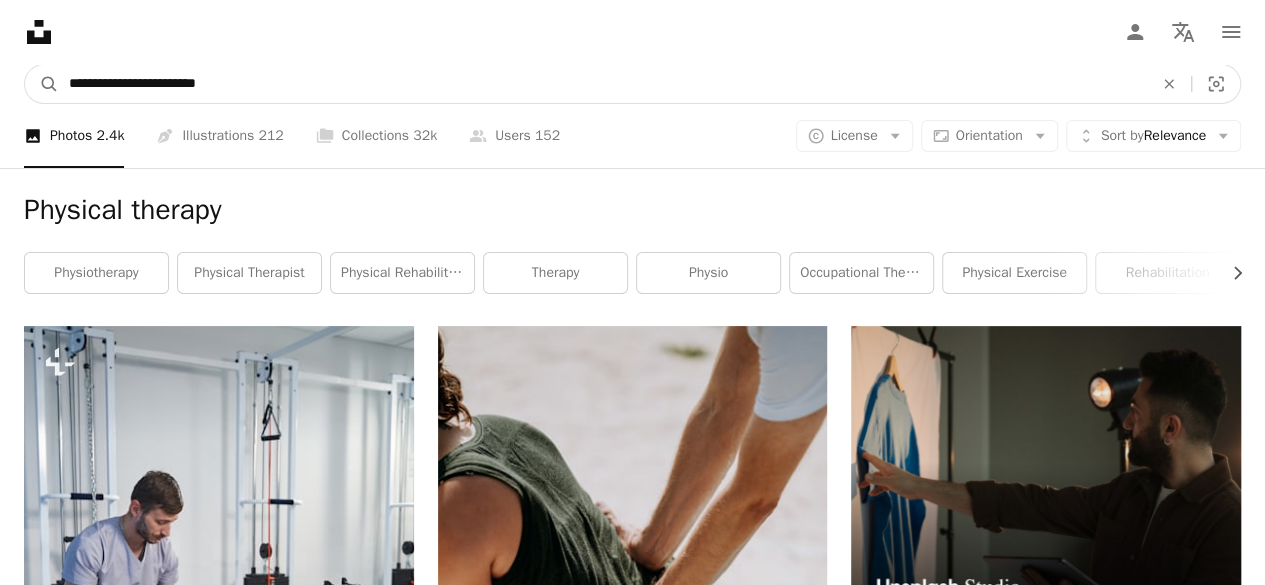 type on "**********" 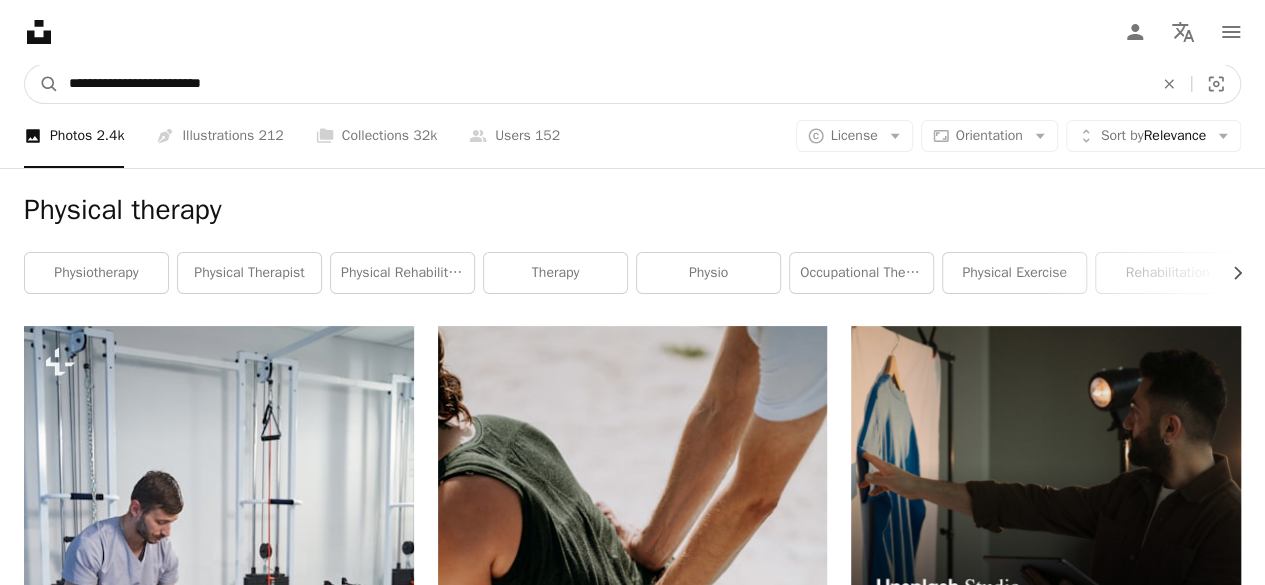 click on "A magnifying glass" at bounding box center (42, 84) 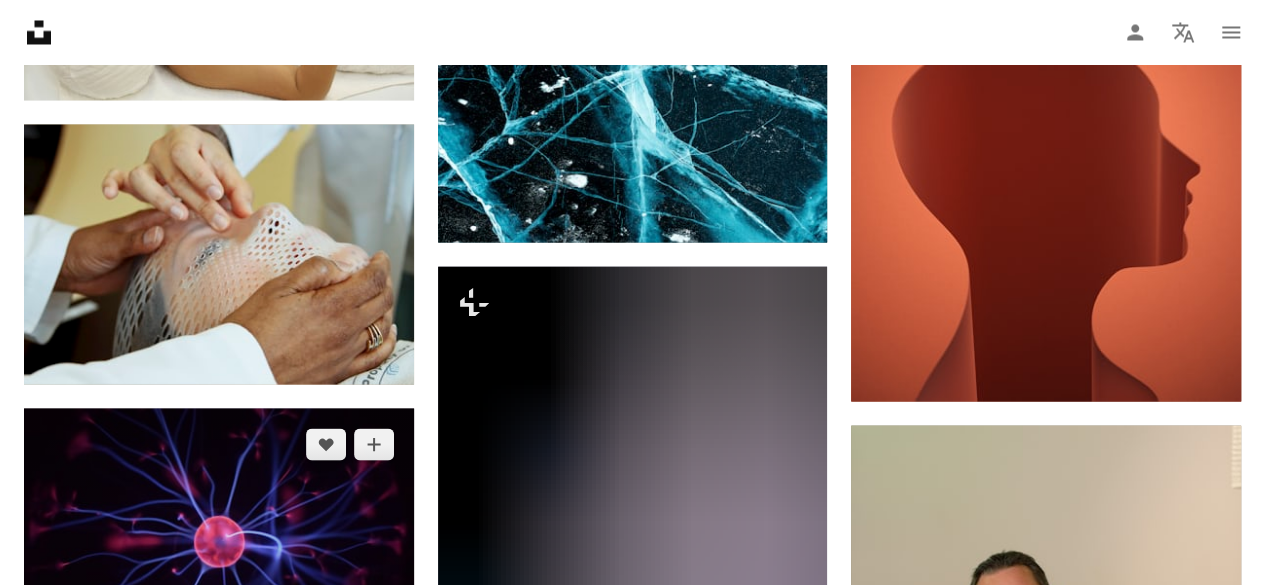 scroll, scrollTop: 1700, scrollLeft: 0, axis: vertical 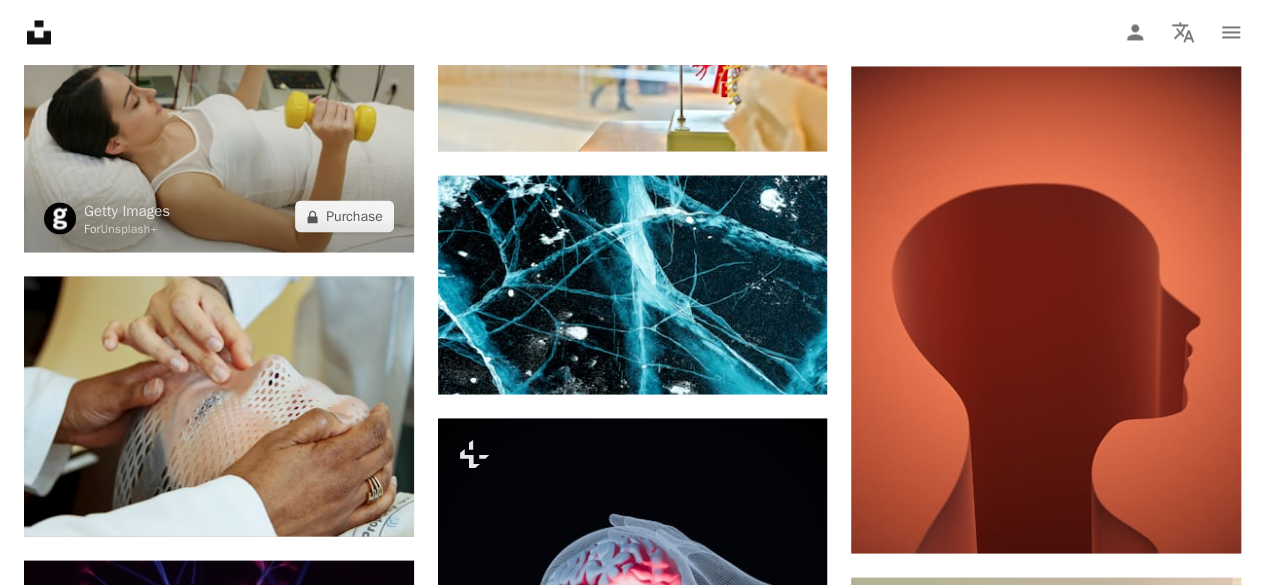 click at bounding box center (219, 122) 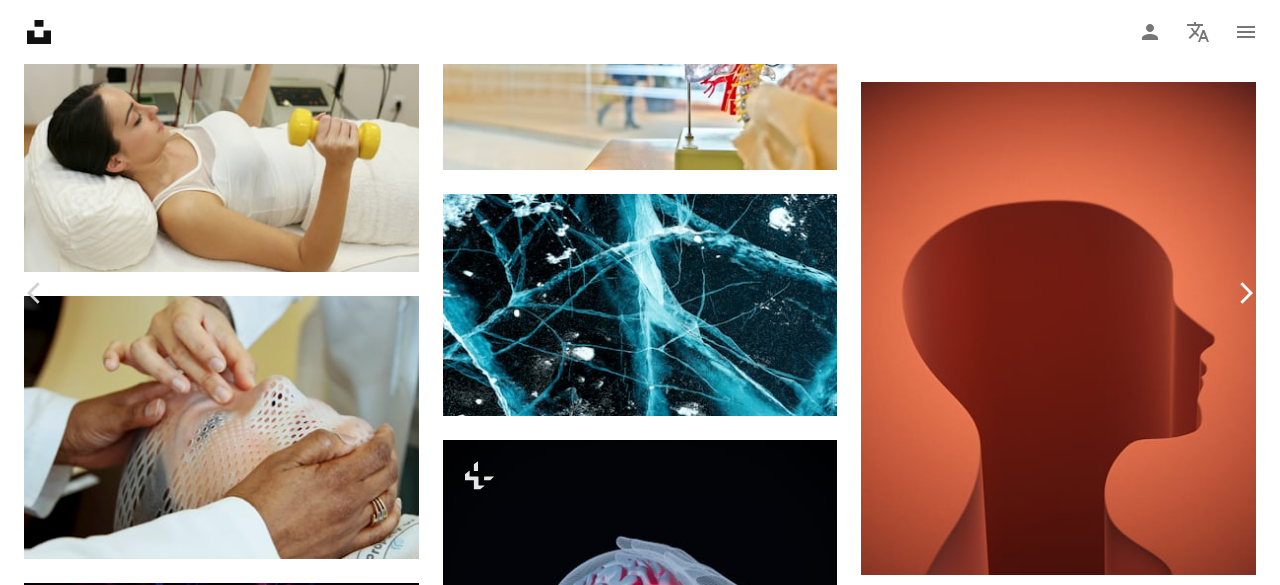 click on "Chevron right" 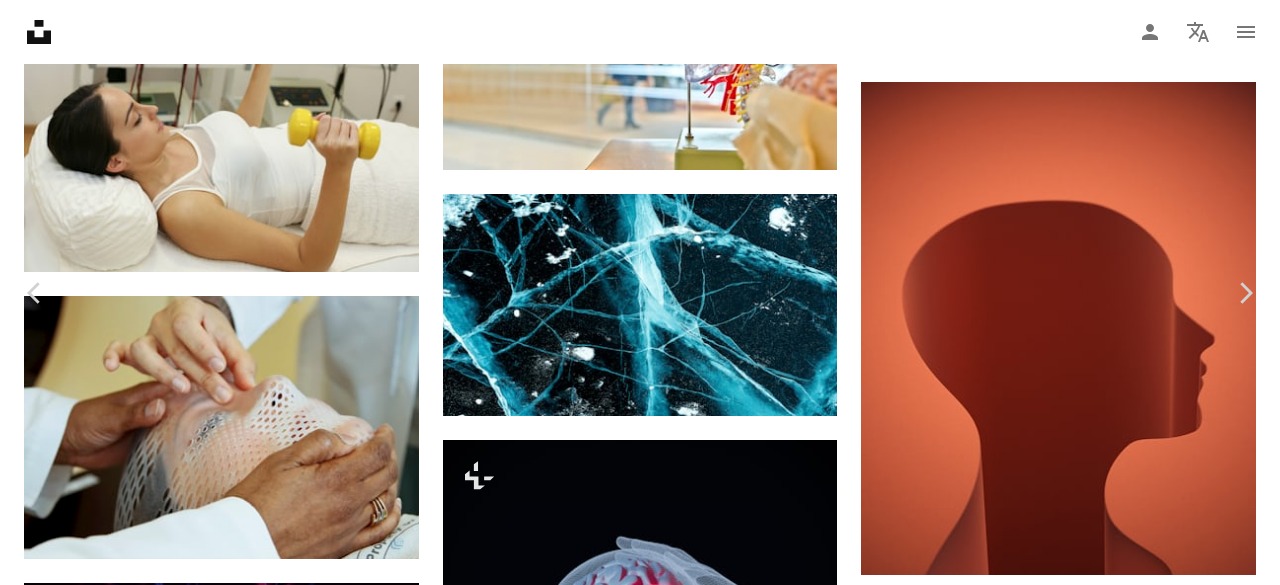 click on "An X shape Chevron left Chevron right [FIRST] [LAST] For Unsplash+ A heart A plus sign Edit image Plus sign for Unsplash+ A lock Purchase Zoom in A forward-right arrow Share More Actions Calendar outlined Published on [MONTH] [DAY], [YEAR] Safety Licensed under the Unsplash+ License pattern brain mental health healing psychedelic mushrooms holistic magic mushrooms brain waves remedy restorative brain wave brain stimulation psychedelic background psychedelic wellness medicinal psychedelics Backgrounds From this series Plus sign for Unsplash+ Related images Plus sign for Unsplash+ A heart A plus sign [FIRST] [LAST] For Unsplash+ A lock Purchase Plus sign for Unsplash+ A heart A plus sign [FIRST] [LAST] For Unsplash+ A lock Purchase Plus sign for Unsplash+ A heart A plus sign [FIRST] [LAST] For Unsplash+ A lock Purchase Plus sign for Unsplash+ A heart A plus sign A Chosen Soul For Unsplash+ A lock Purchase Plus sign for Unsplash+ A heart A plus sign [FIRST] [LAST] For Unsplash+ A lock Purchase" at bounding box center (640, 5894) 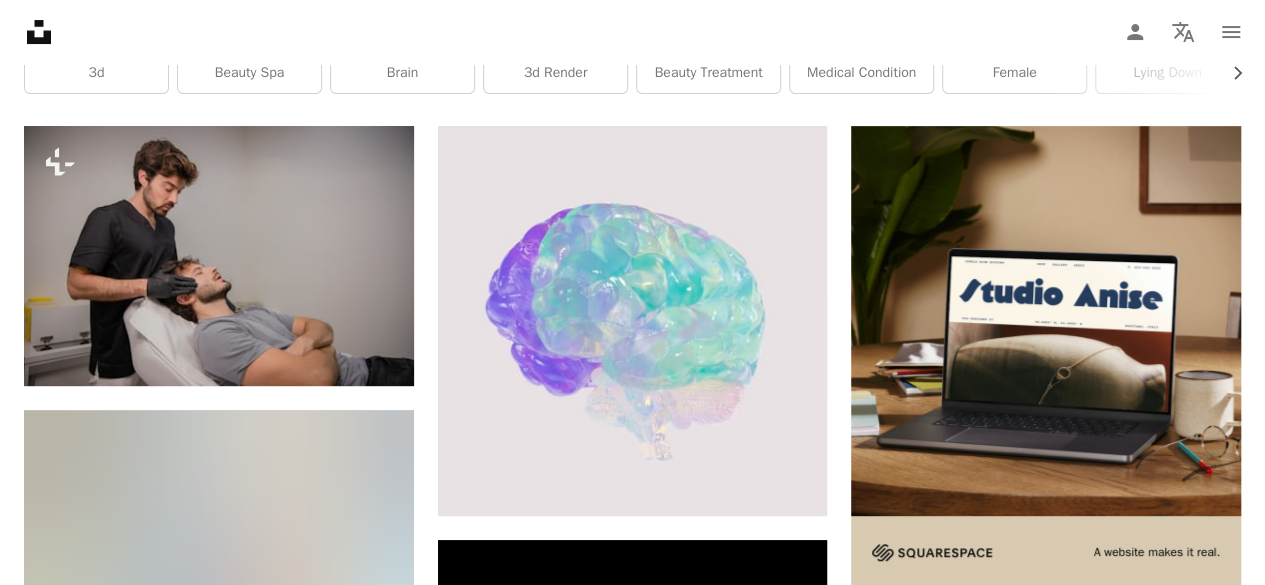 scroll, scrollTop: 0, scrollLeft: 0, axis: both 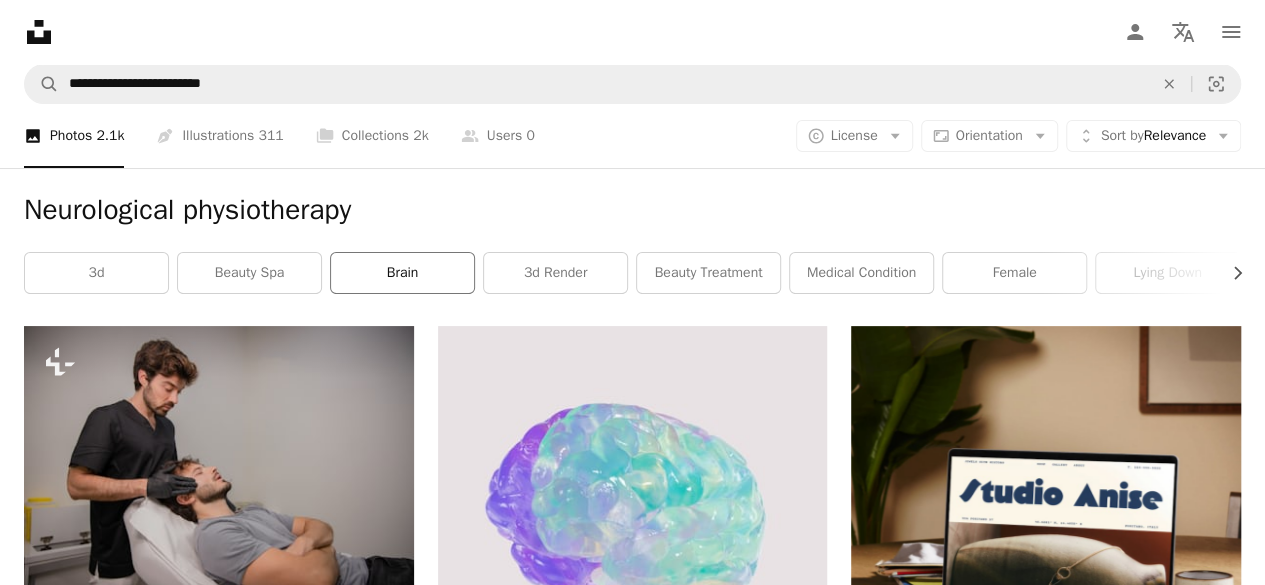click on "brain" at bounding box center (402, 273) 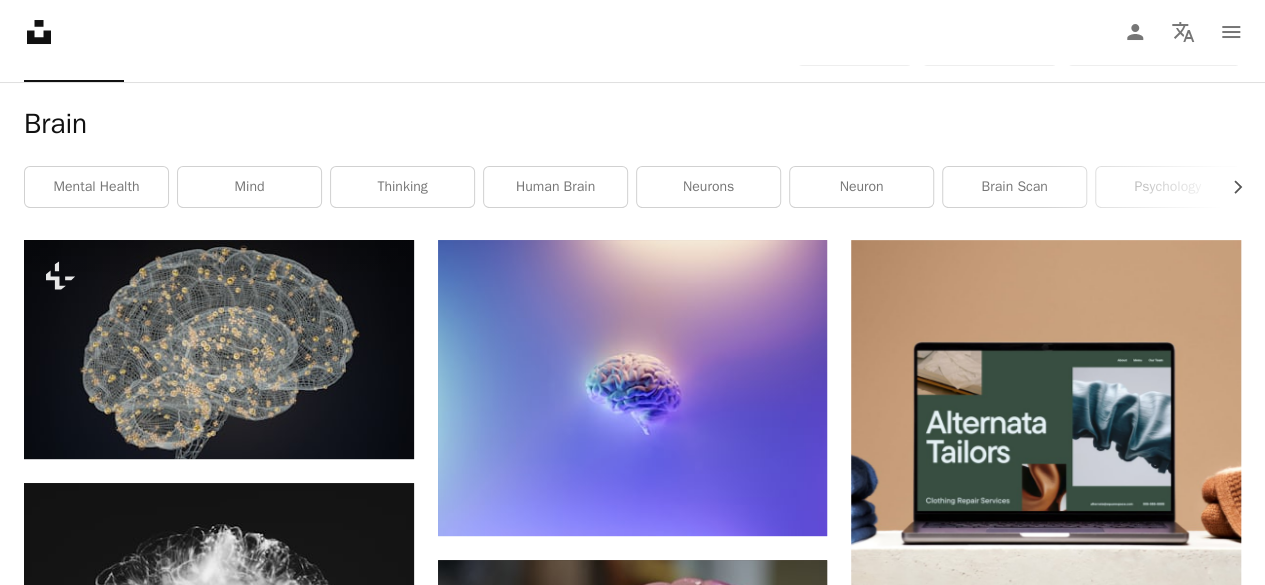 scroll, scrollTop: 0, scrollLeft: 0, axis: both 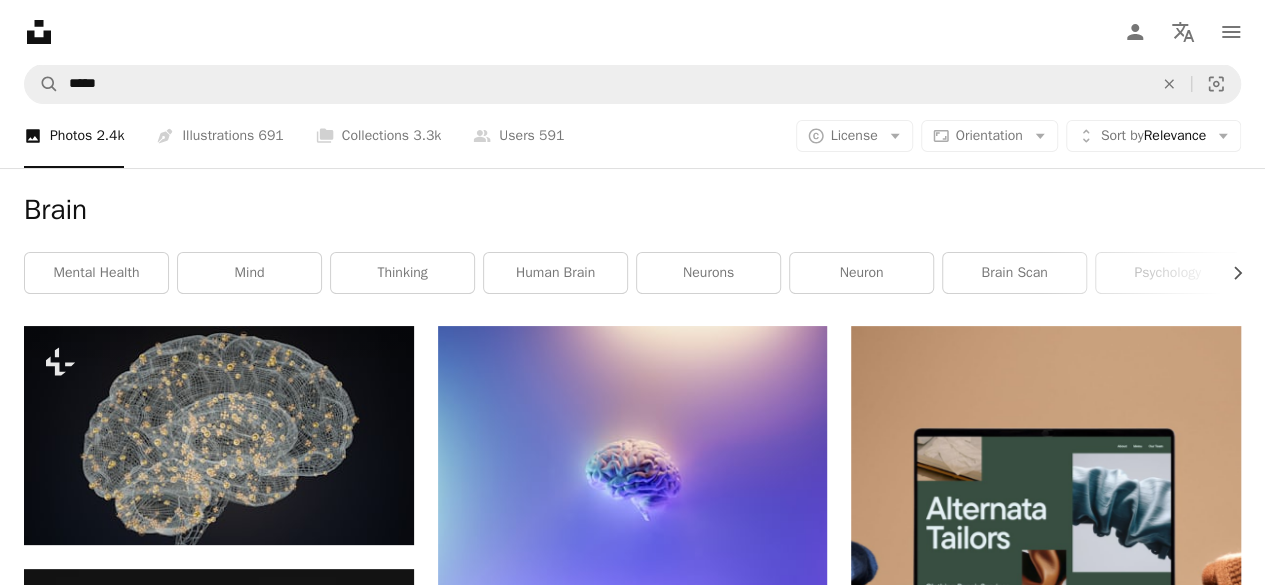 click on "A photo Photos   [NUMBER] Pen Tool Illustrations   [NUMBER] A stack of folders Collections   [NUMBER] A group of people Users   [NUMBER]" at bounding box center [294, 136] 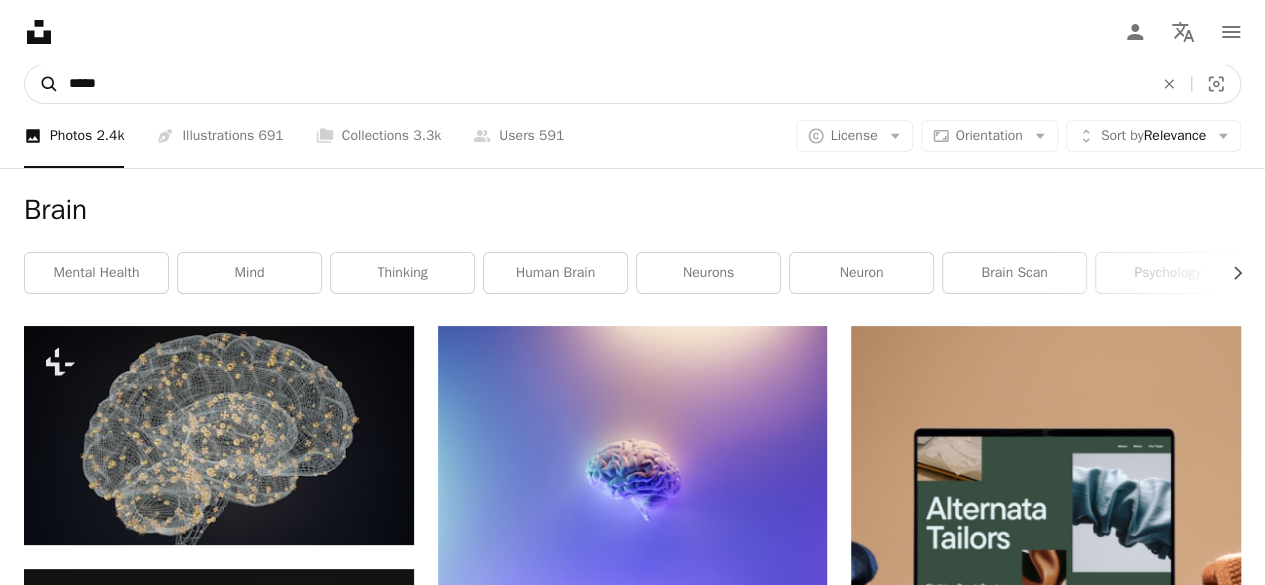 drag, startPoint x: 150, startPoint y: 91, endPoint x: 54, endPoint y: 99, distance: 96.332756 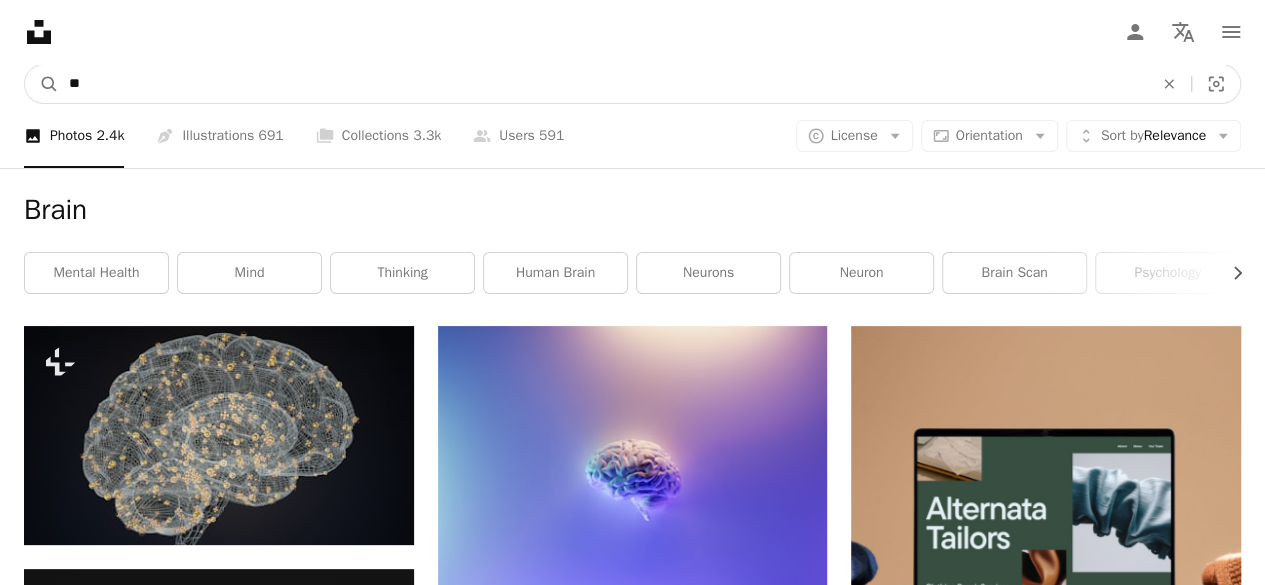 type on "*" 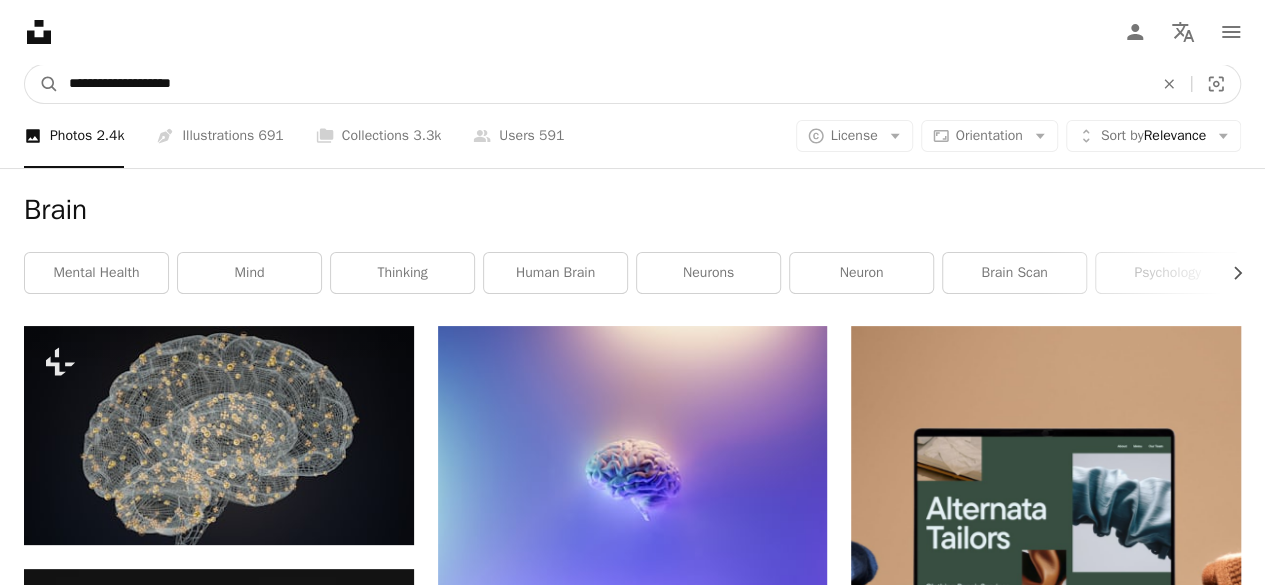 type on "**********" 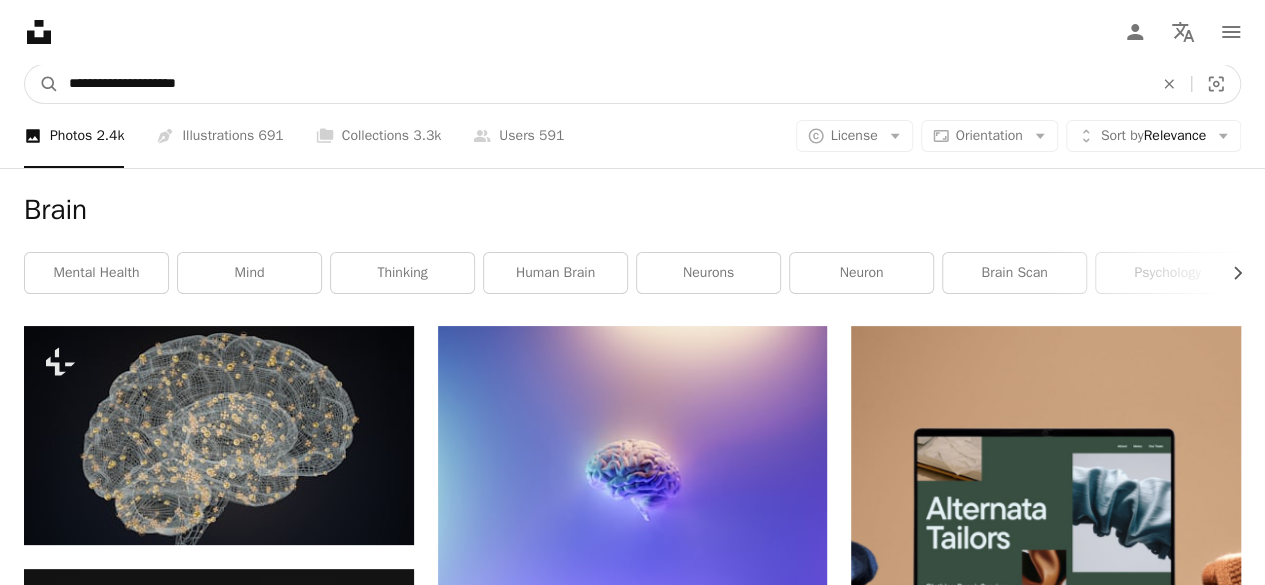 click on "A magnifying glass" at bounding box center (42, 84) 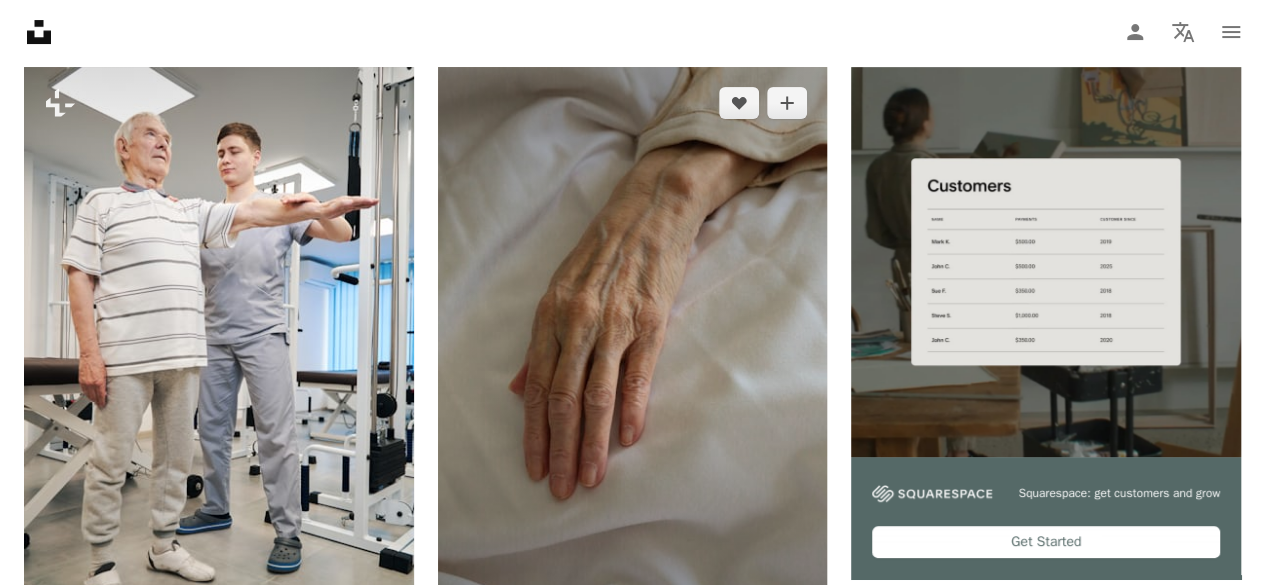 scroll, scrollTop: 300, scrollLeft: 0, axis: vertical 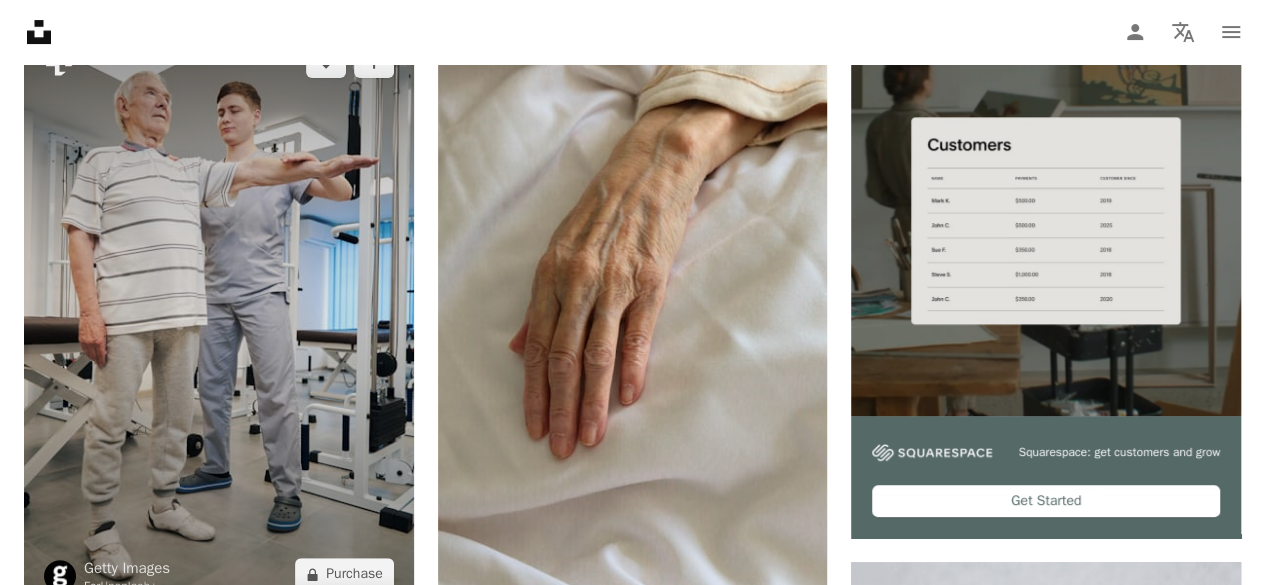 click at bounding box center [219, 318] 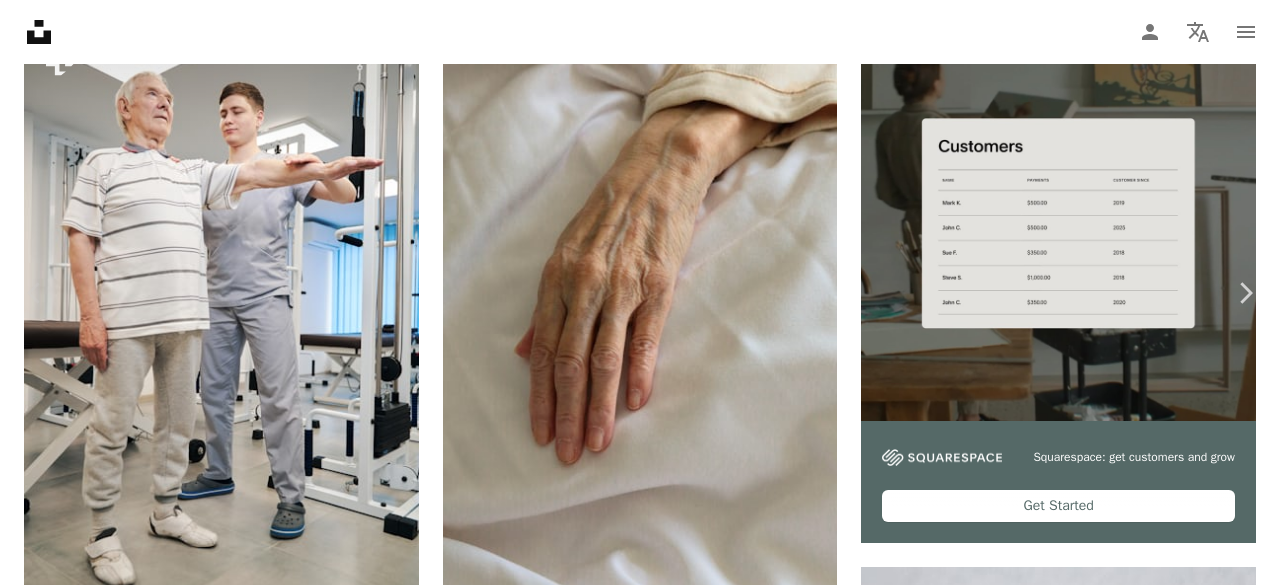 click on "An X shape" at bounding box center (20, 20) 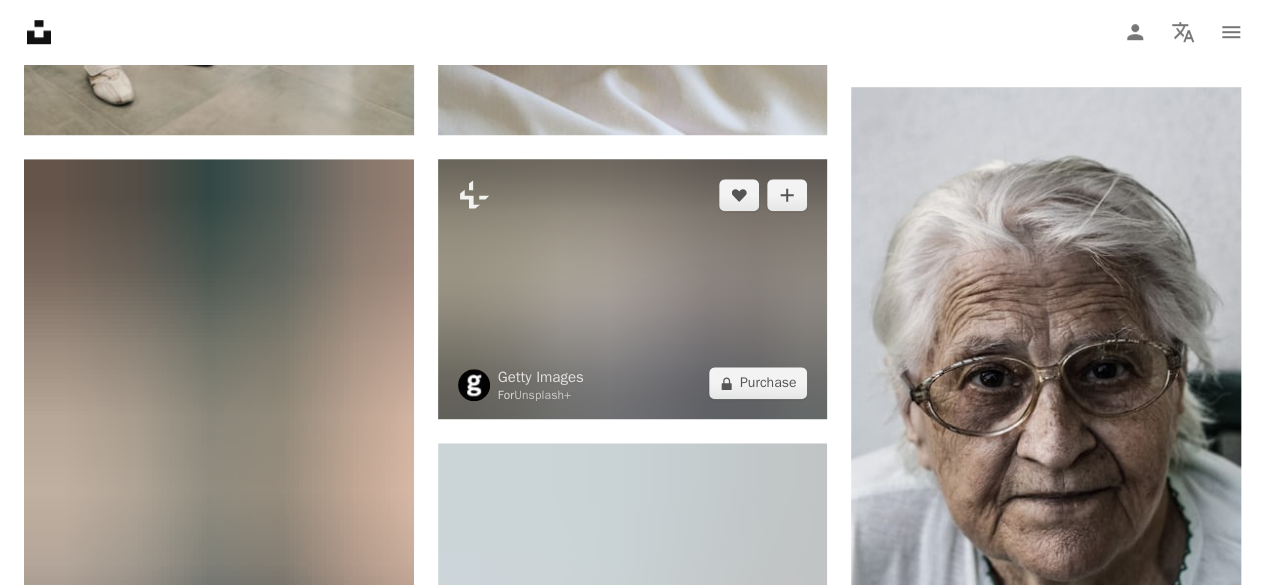 scroll, scrollTop: 800, scrollLeft: 0, axis: vertical 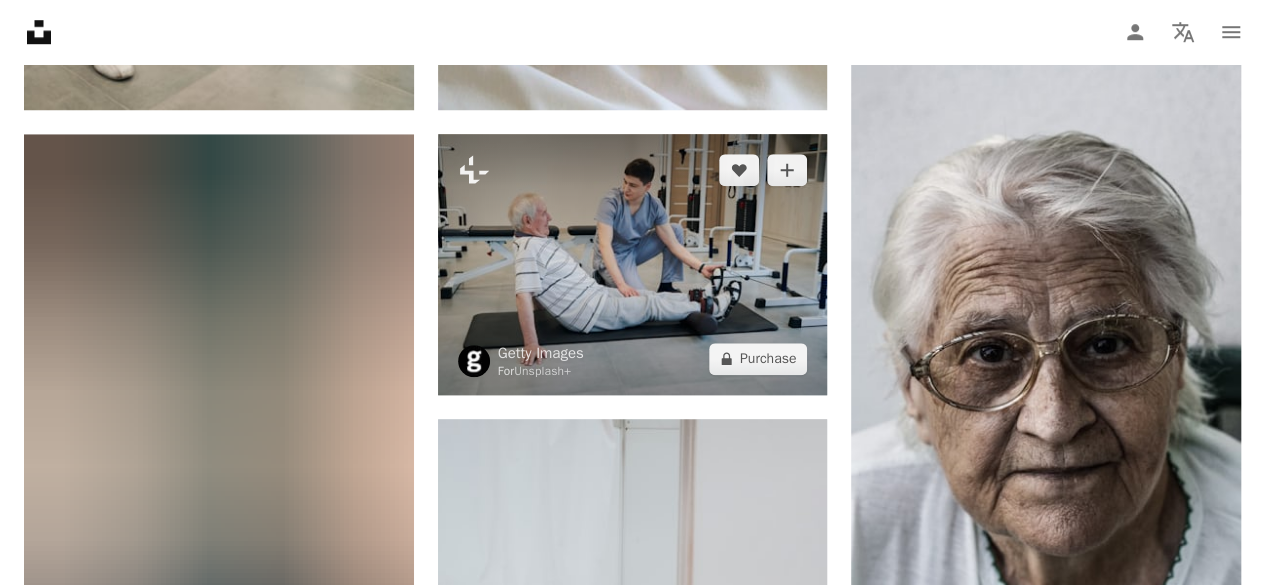 click at bounding box center [633, 264] 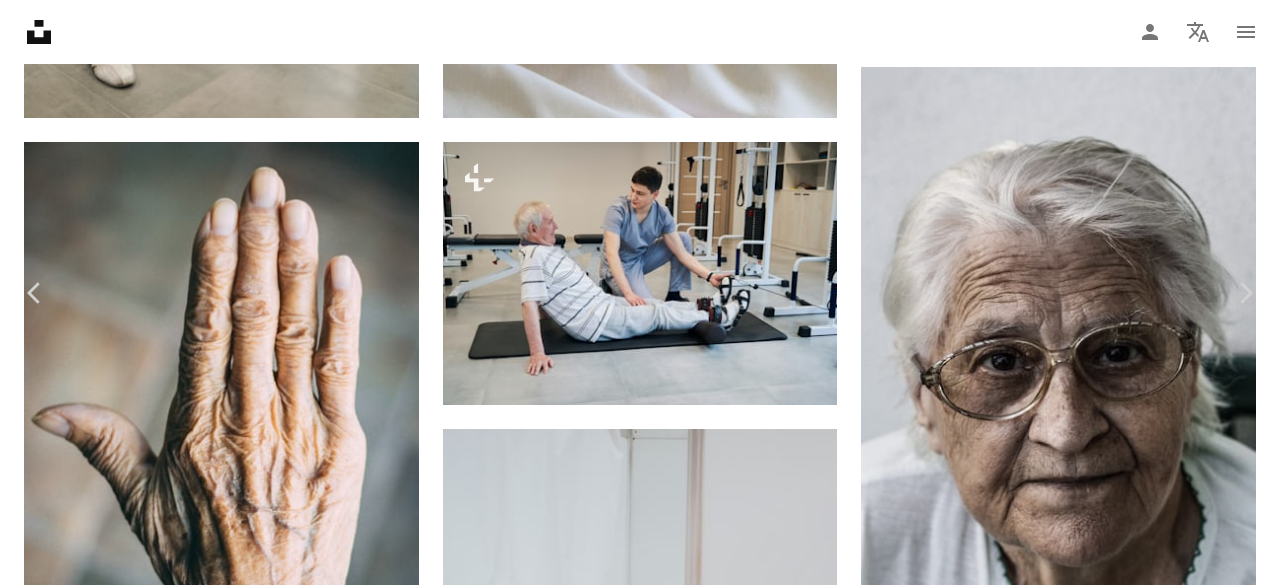 click on "An X shape" at bounding box center (20, 20) 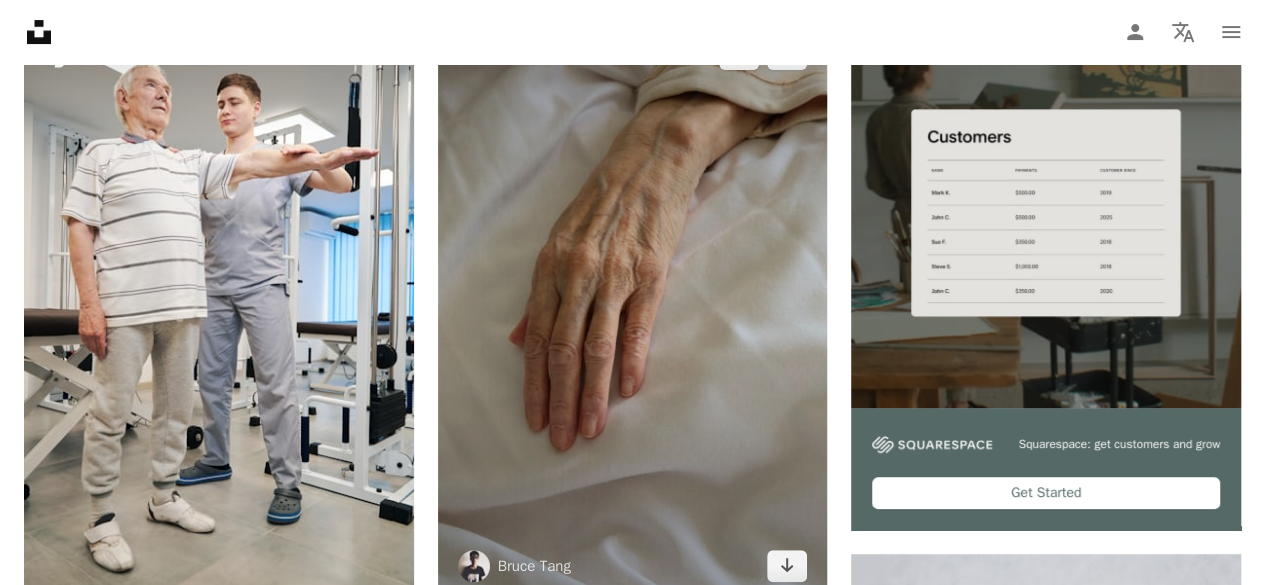 scroll, scrollTop: 200, scrollLeft: 0, axis: vertical 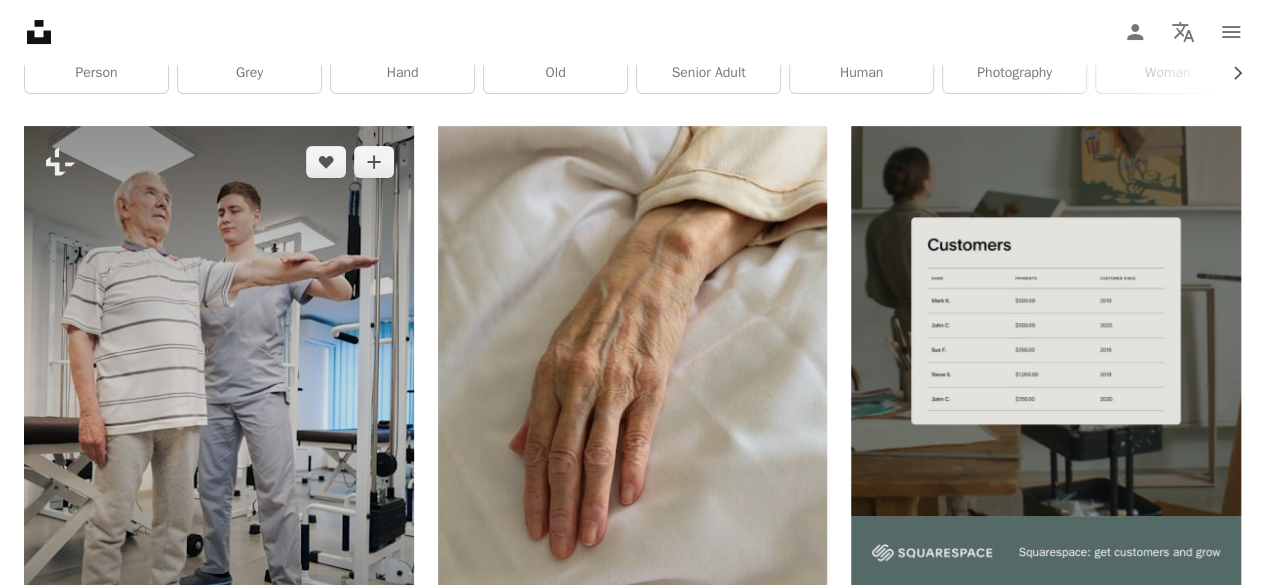 click at bounding box center (219, 418) 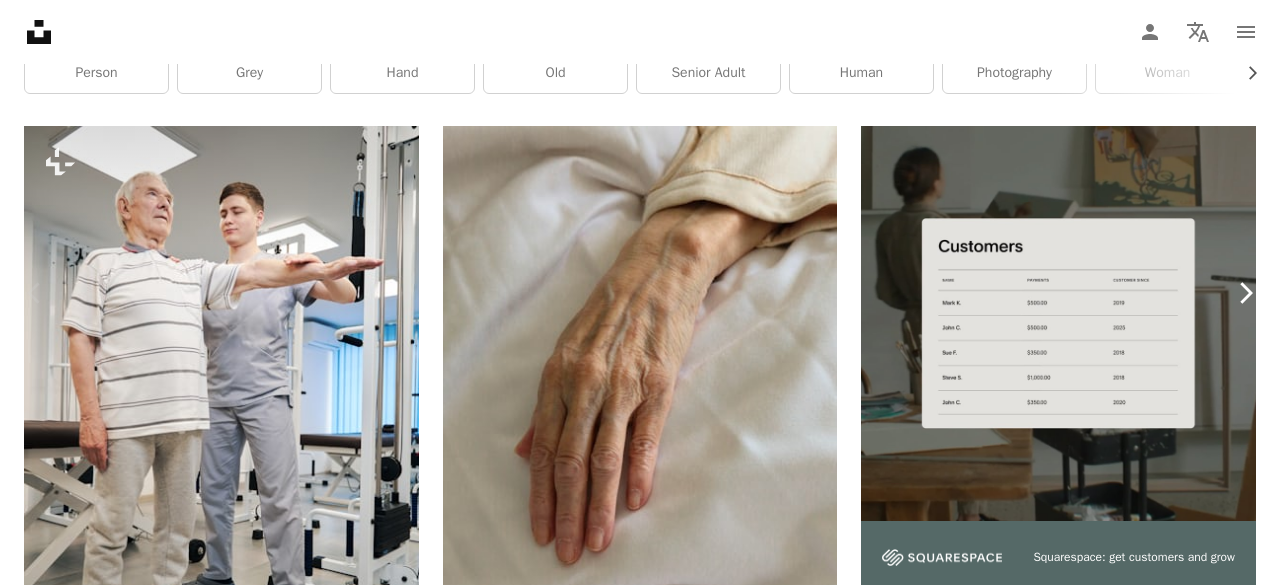 click on "Chevron right" 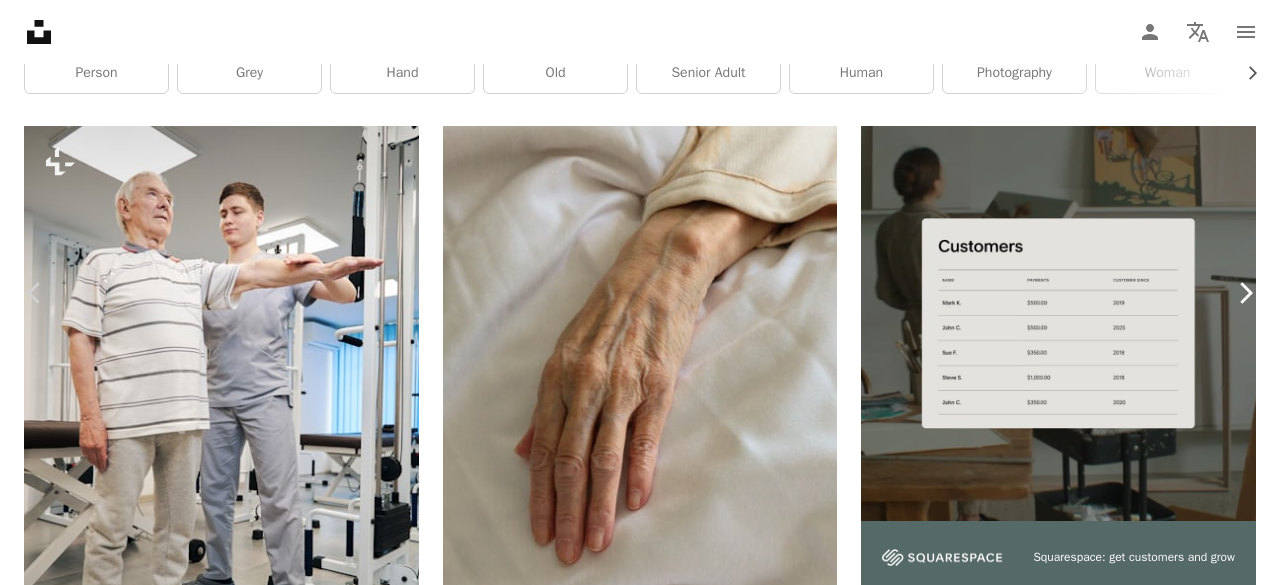 click on "Chevron right" 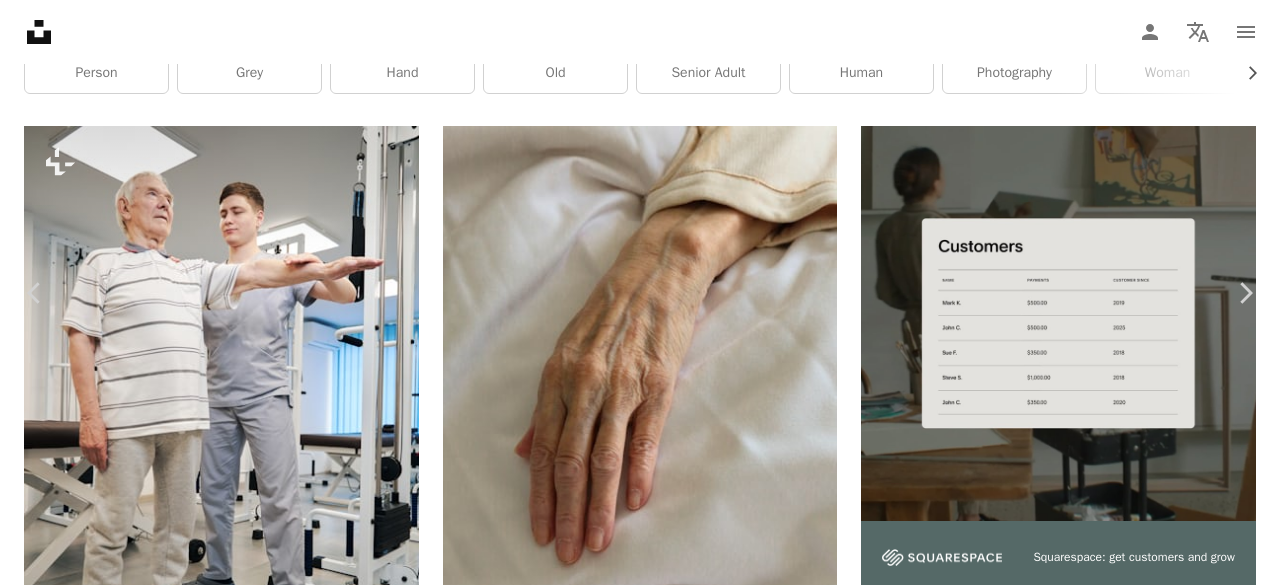 click on "An X shape" at bounding box center (20, 20) 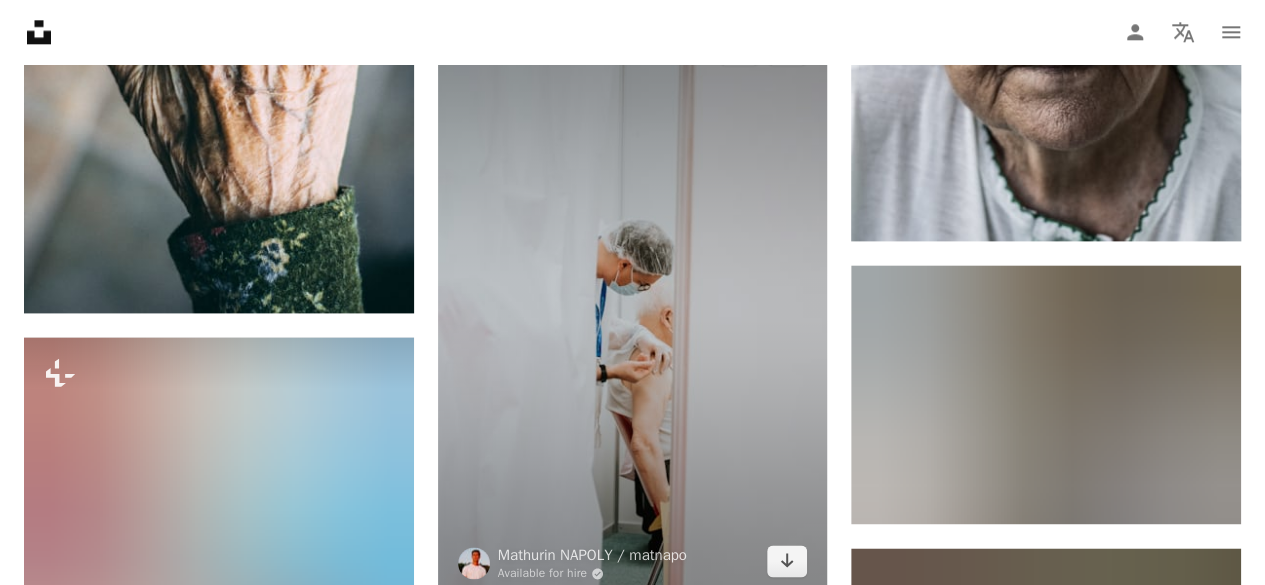 scroll, scrollTop: 1400, scrollLeft: 0, axis: vertical 